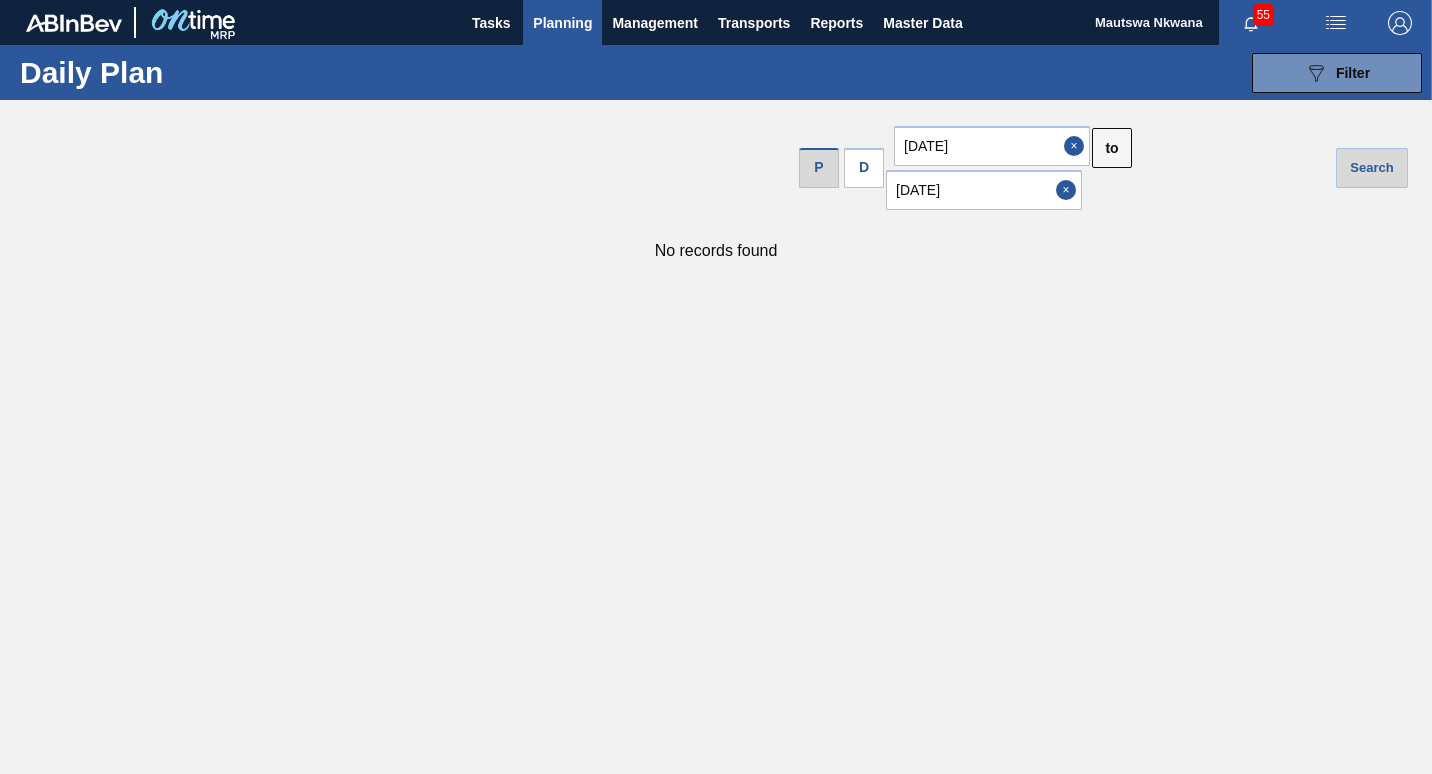 scroll, scrollTop: 0, scrollLeft: 0, axis: both 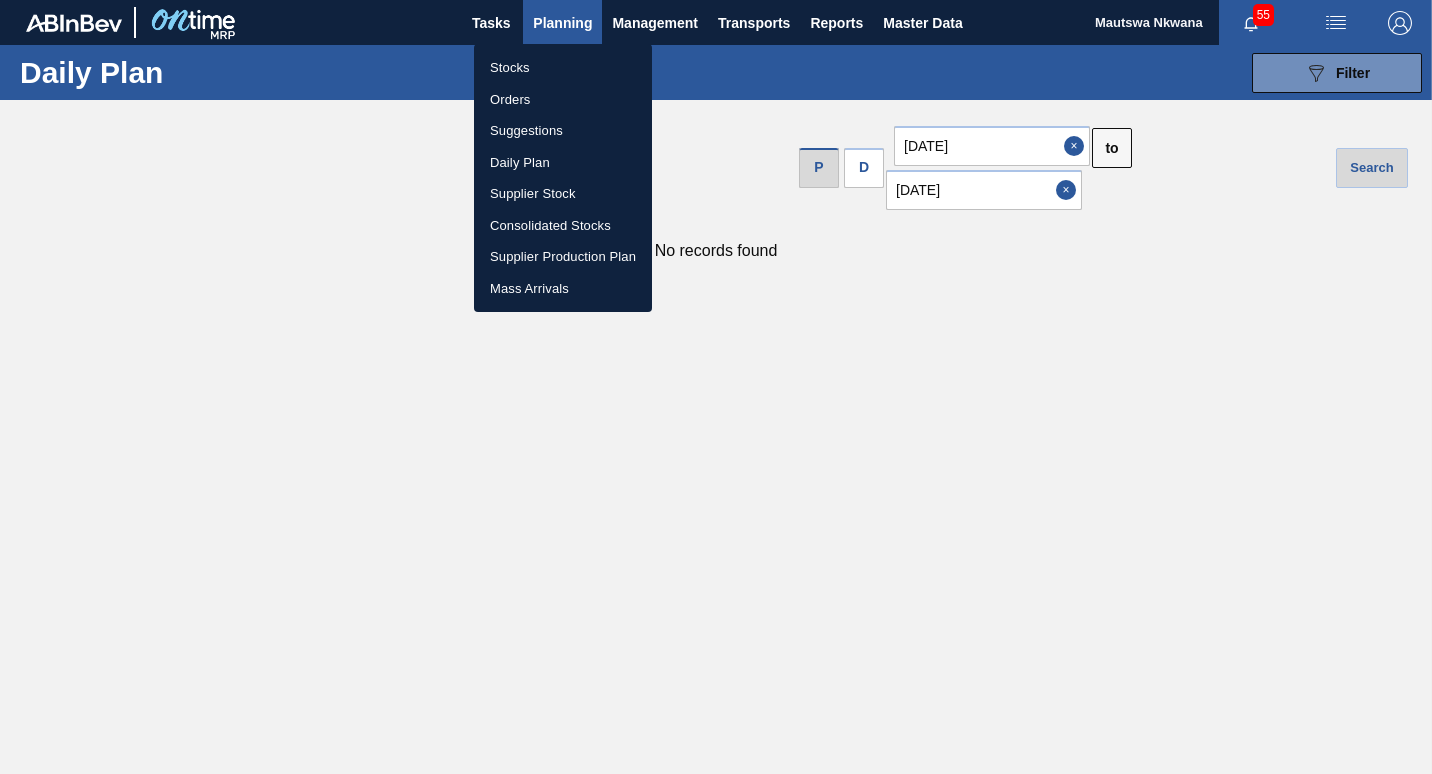 click on "Orders" at bounding box center (563, 100) 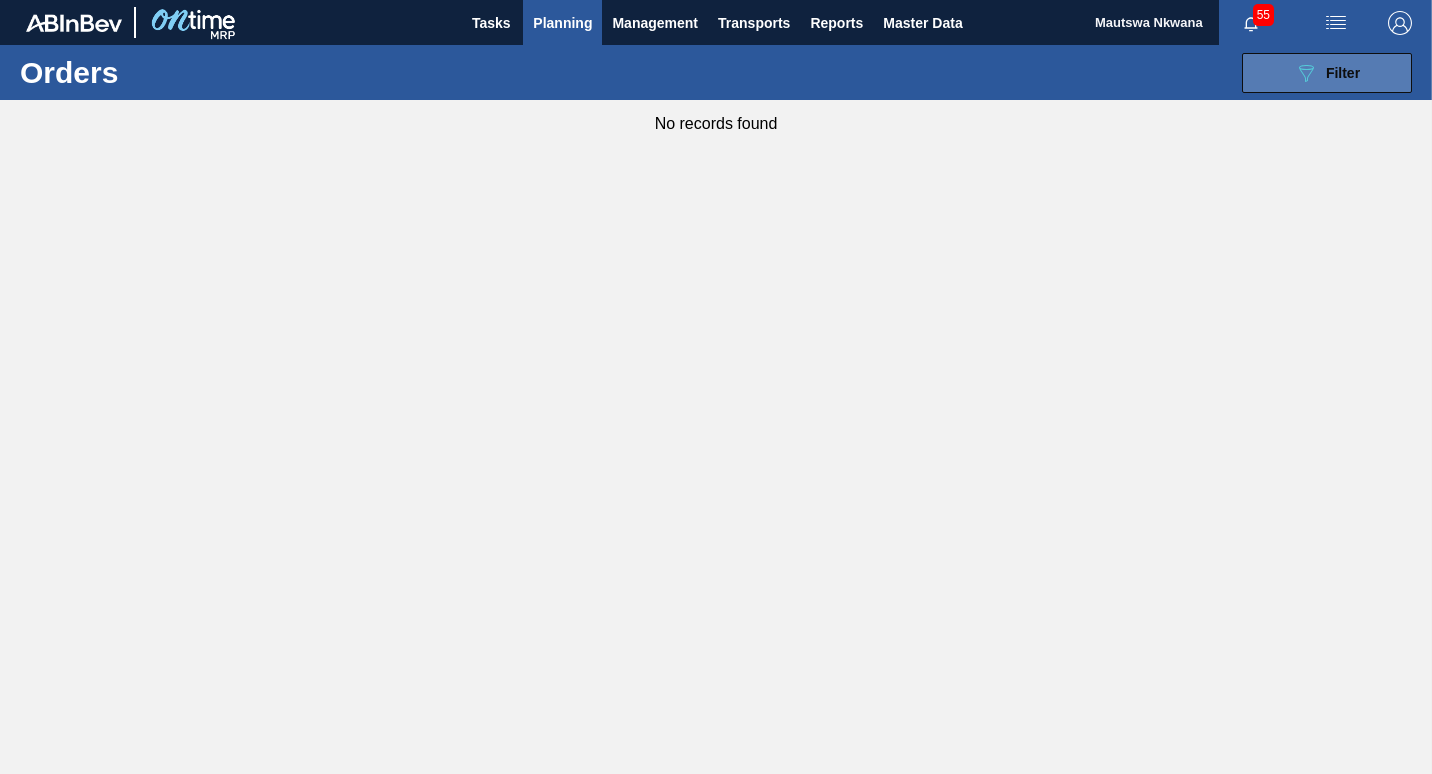 click on "Filter" at bounding box center [1343, 73] 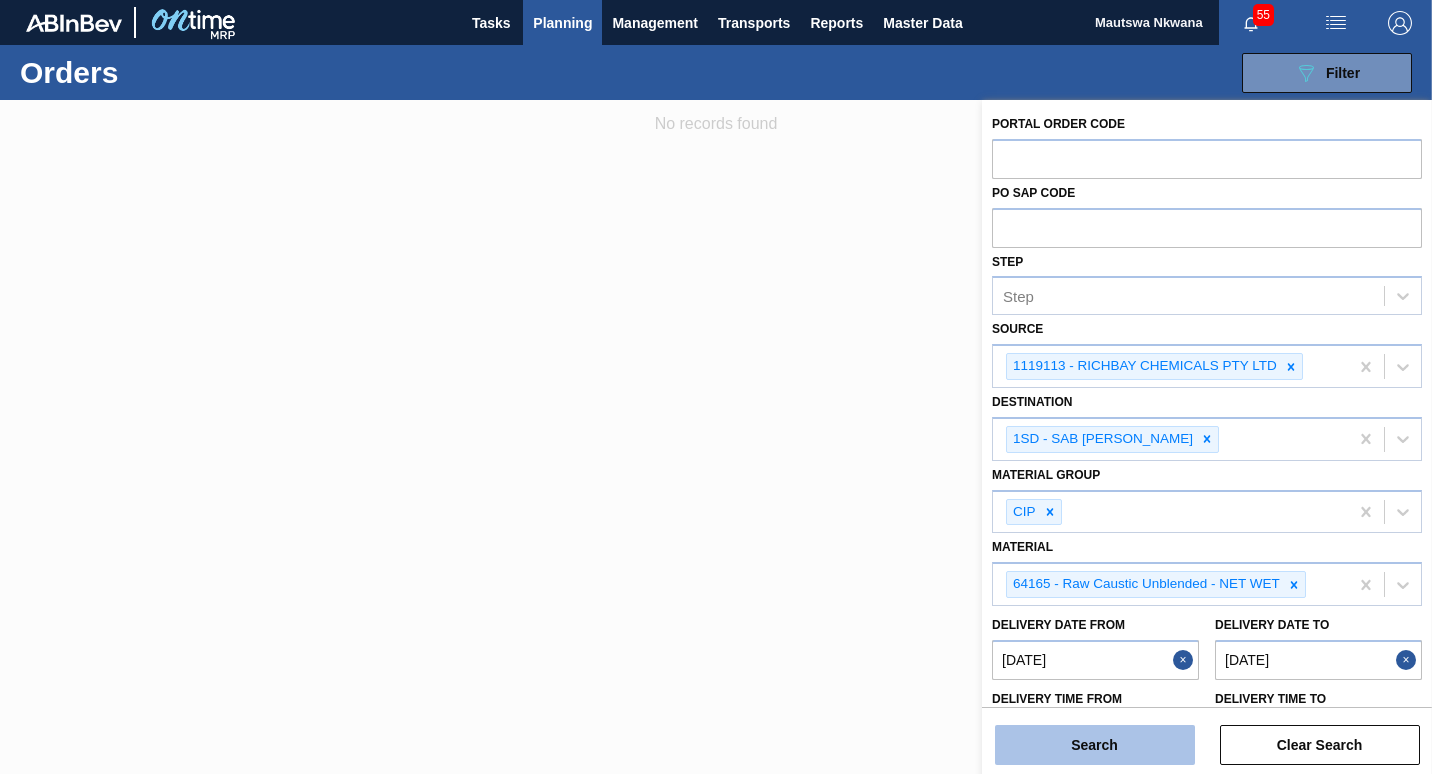 click on "Search" at bounding box center (1095, 745) 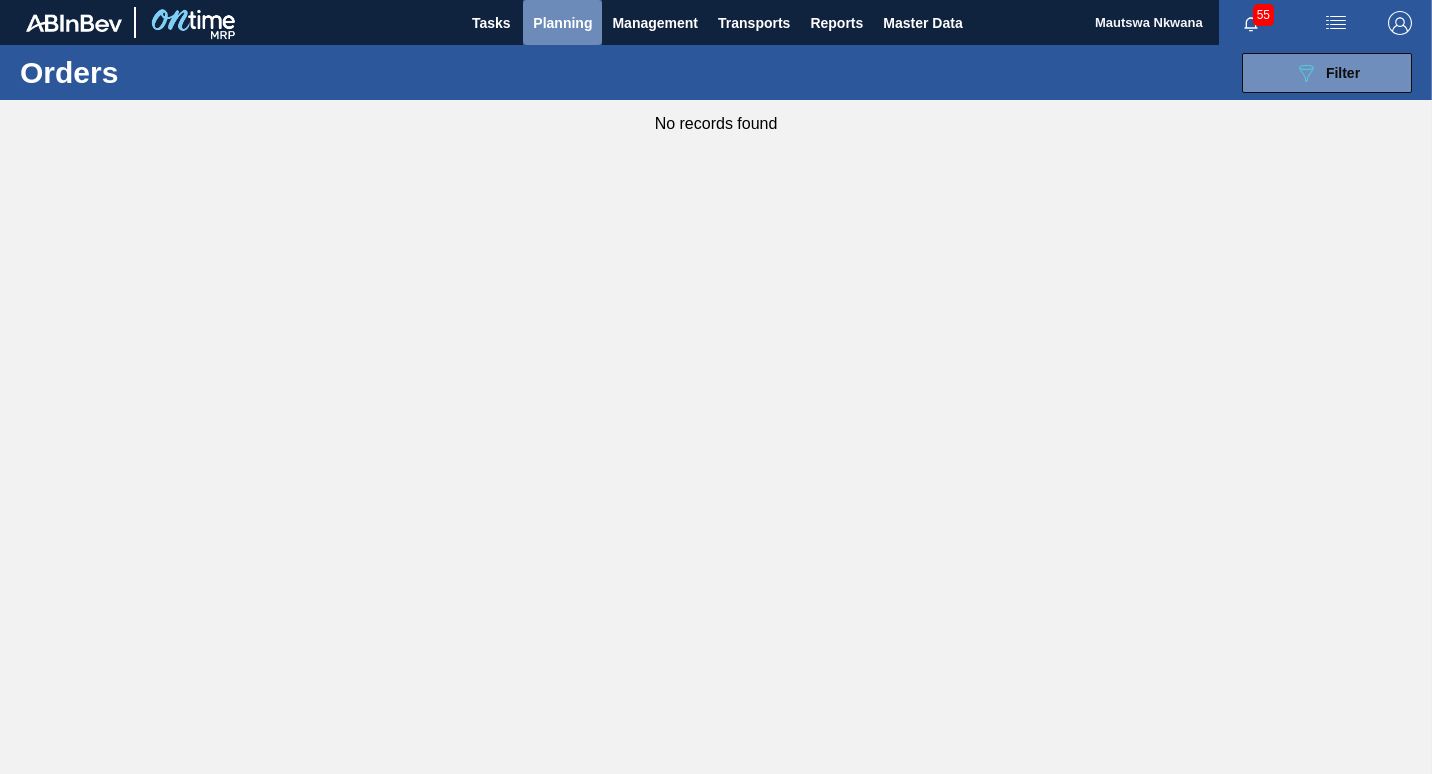 click on "Planning" at bounding box center (562, 23) 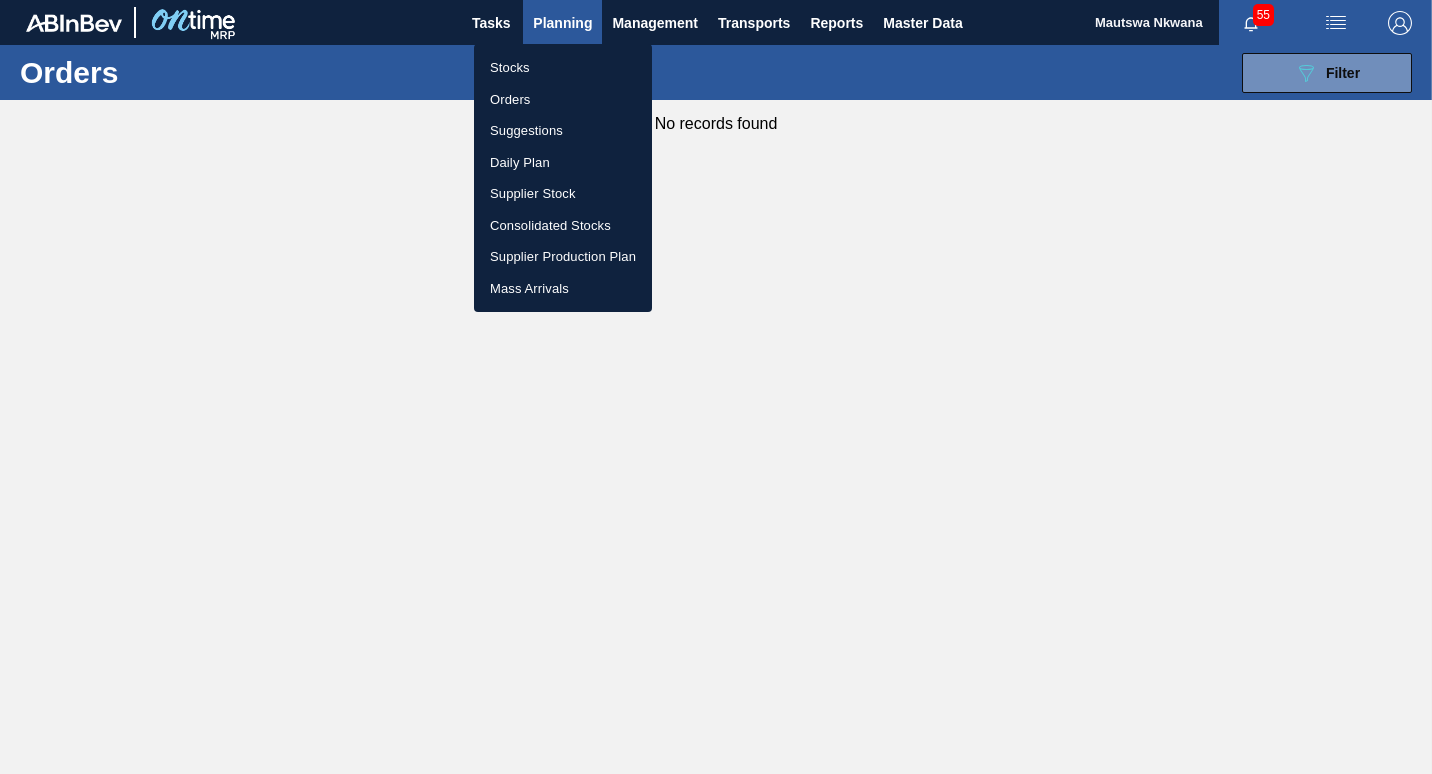 click on "Stocks" at bounding box center [563, 68] 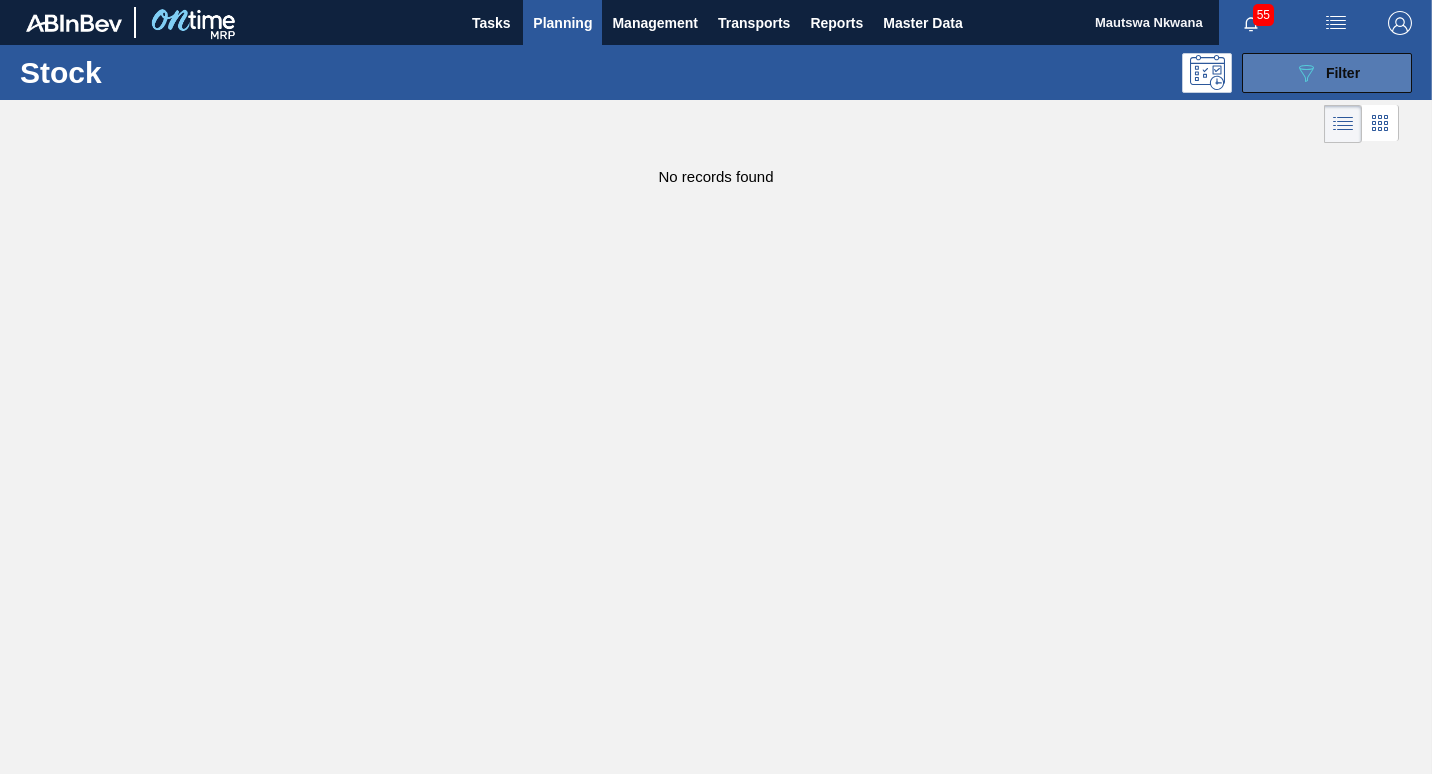 click on "089F7B8B-B2A5-4AFE-B5C0-19BA573D28AC" 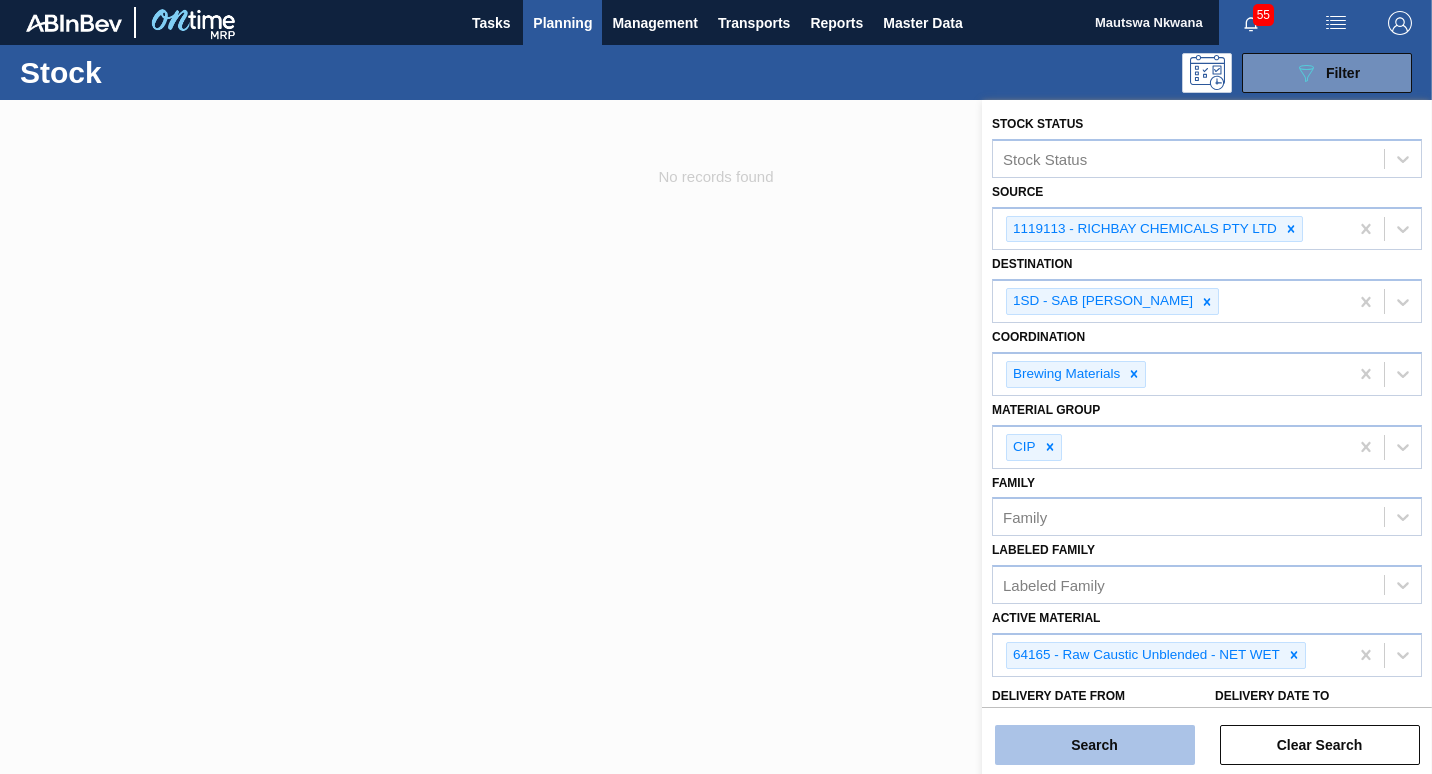 click on "Search" at bounding box center (1095, 745) 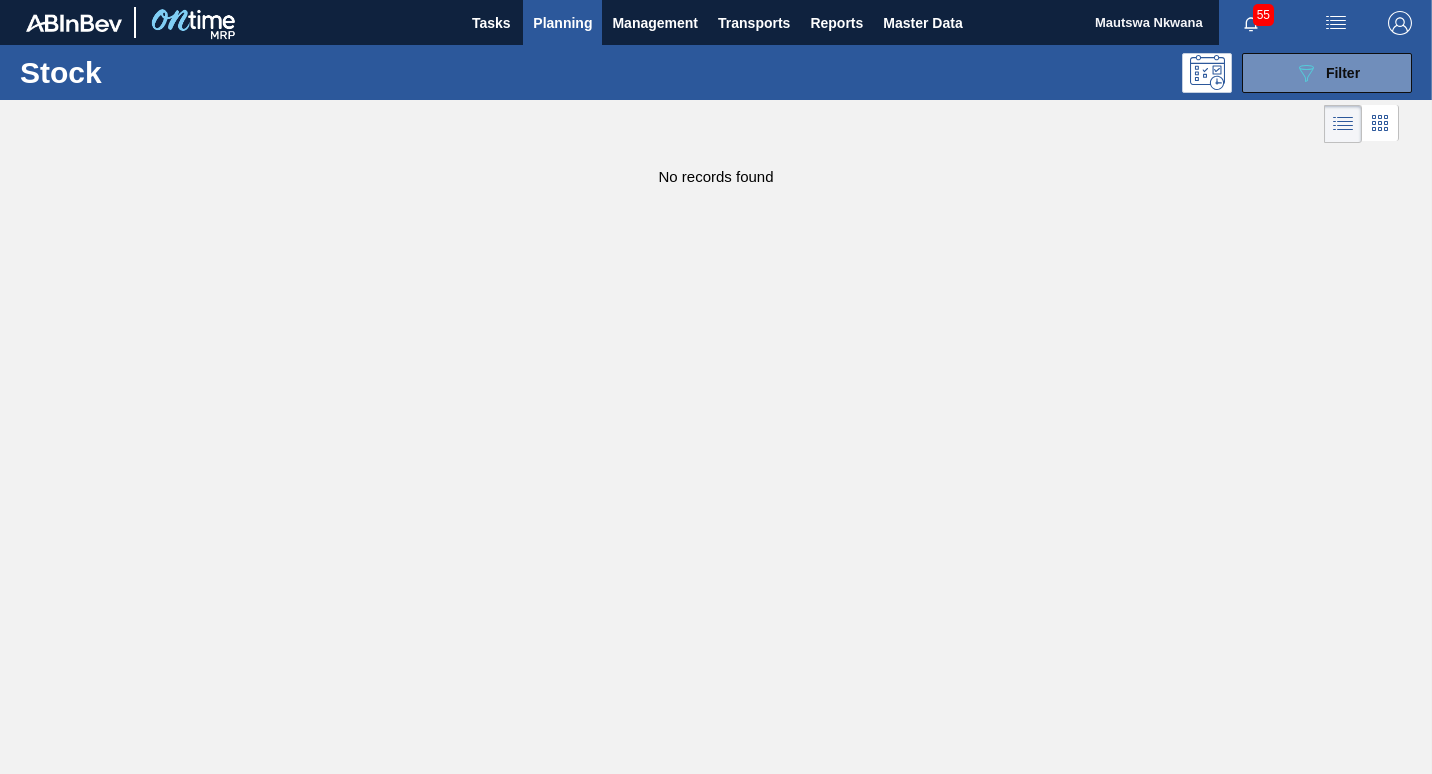click on "55" at bounding box center (1263, 15) 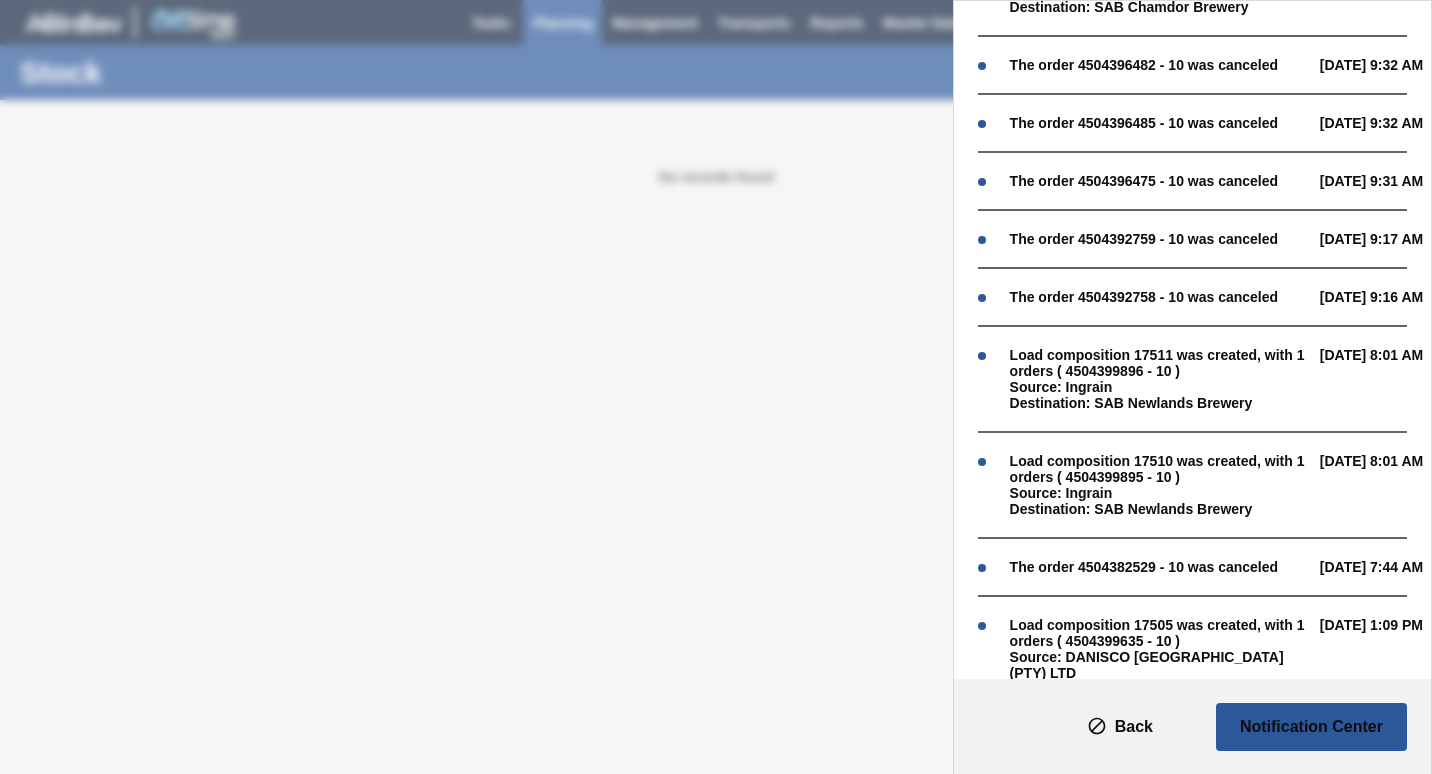 scroll, scrollTop: 404, scrollLeft: 0, axis: vertical 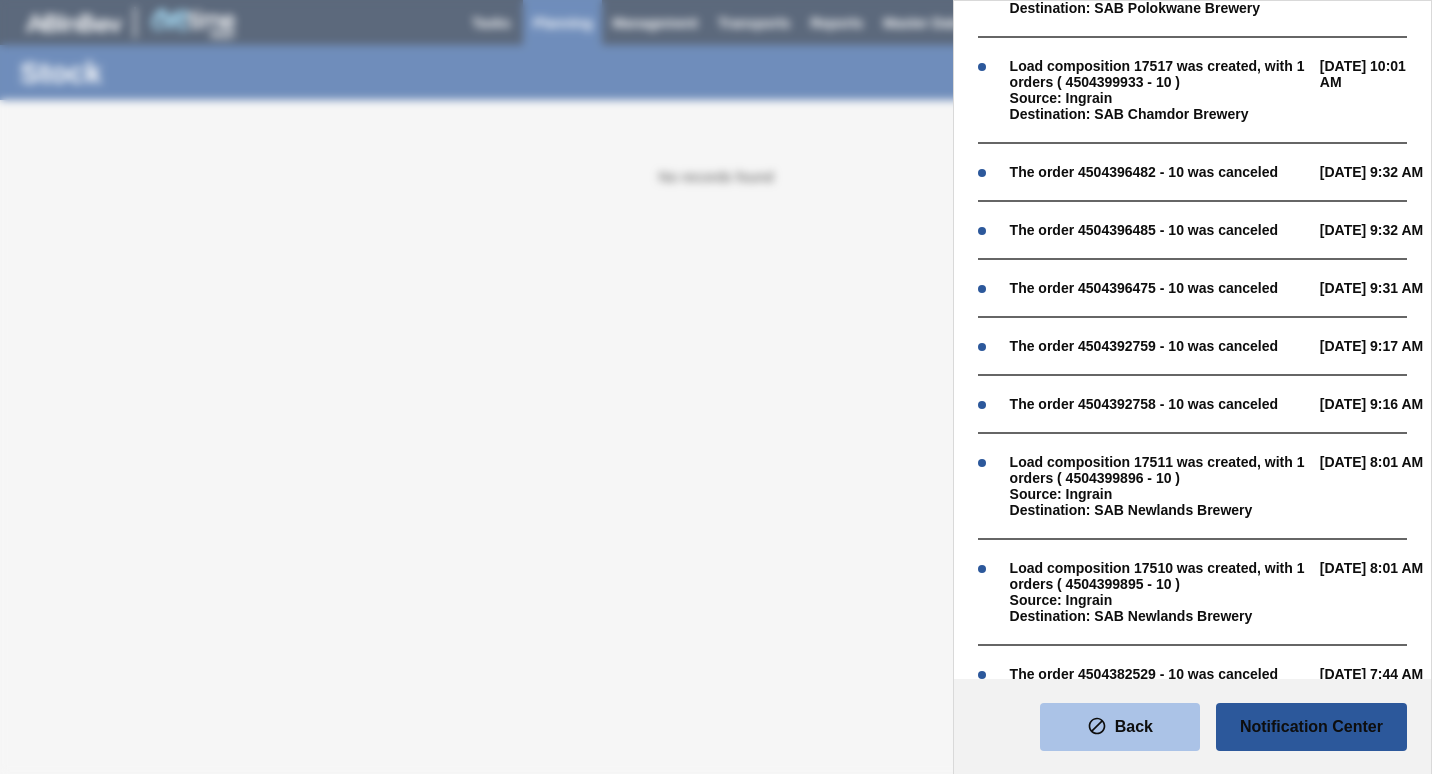 click on "Back" at bounding box center (1120, 727) 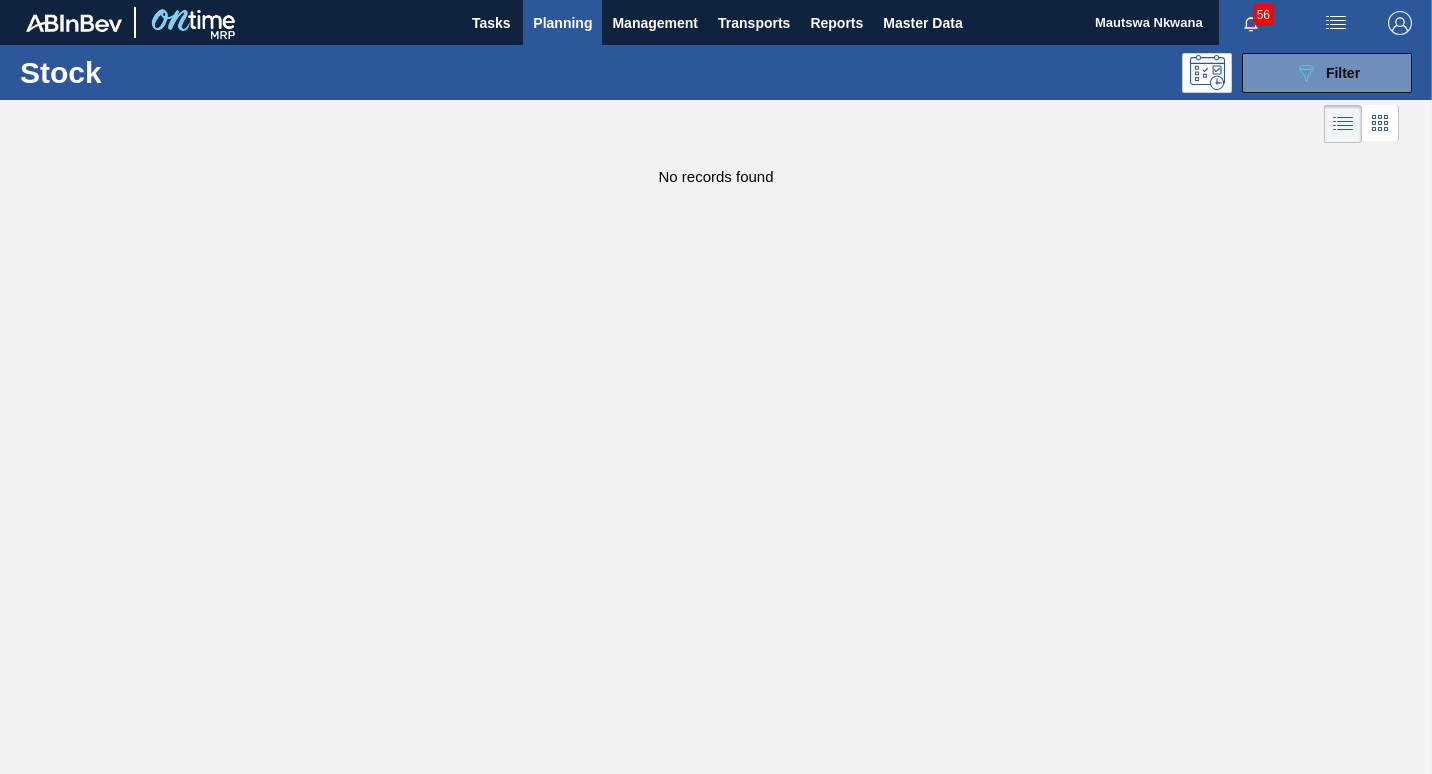 click on "Planning" at bounding box center (562, 23) 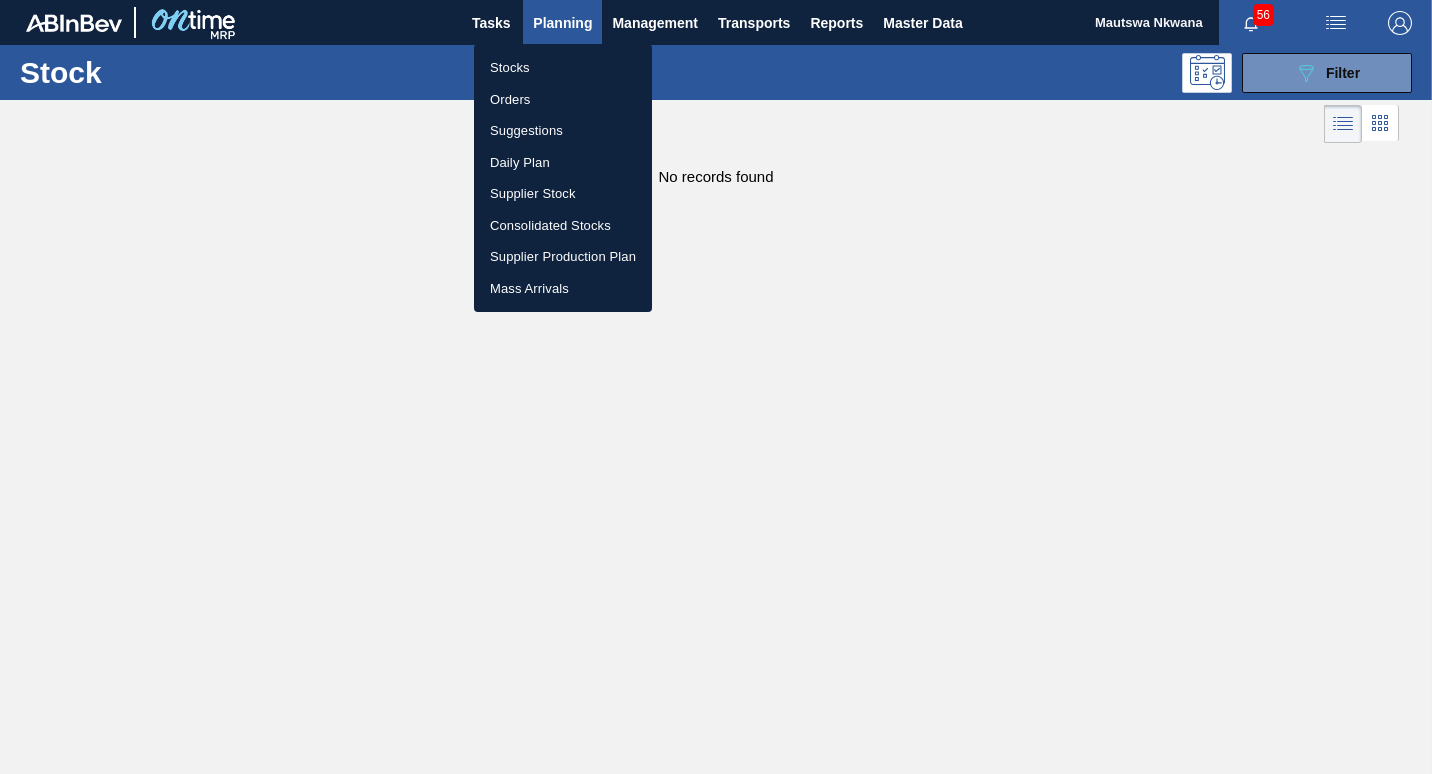 click at bounding box center [716, 387] 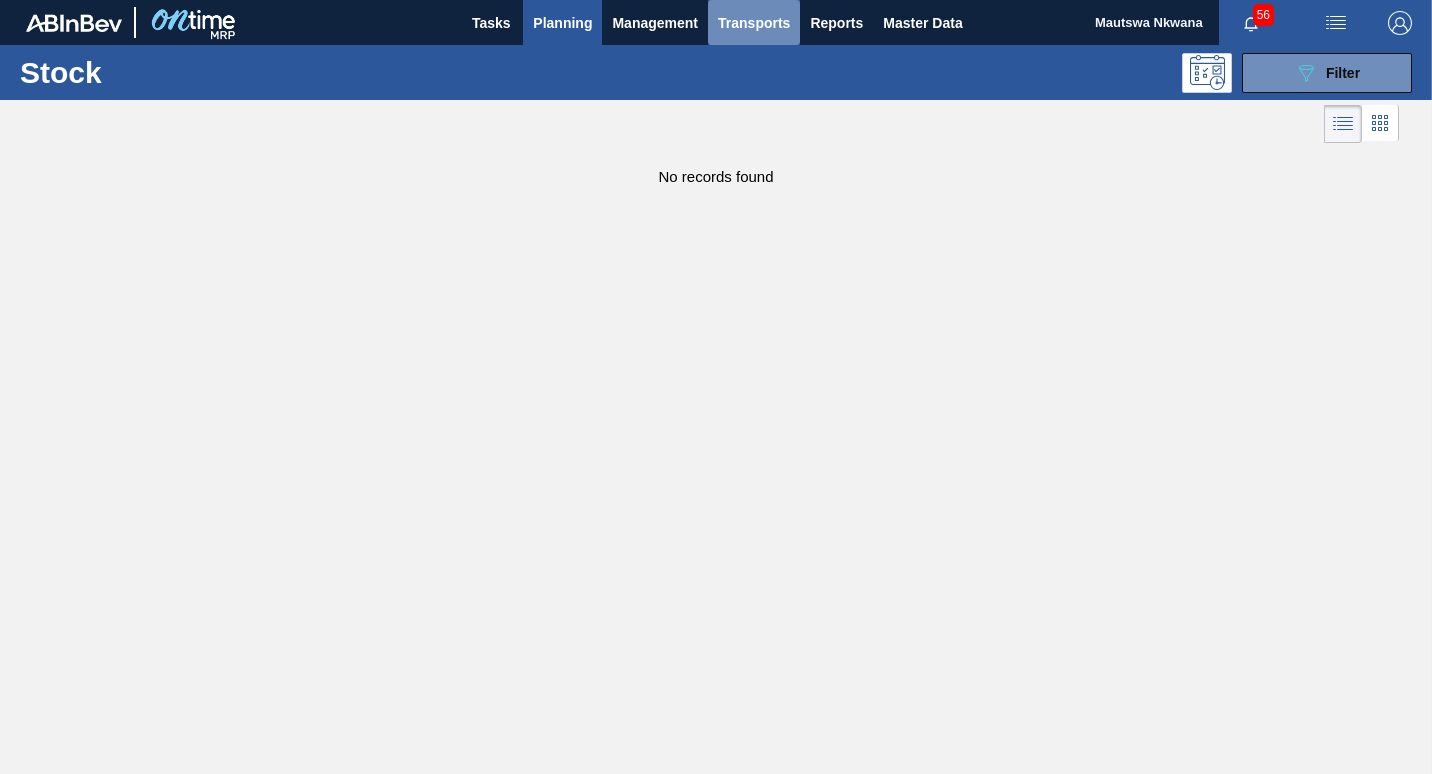 click on "Transports" at bounding box center [754, 23] 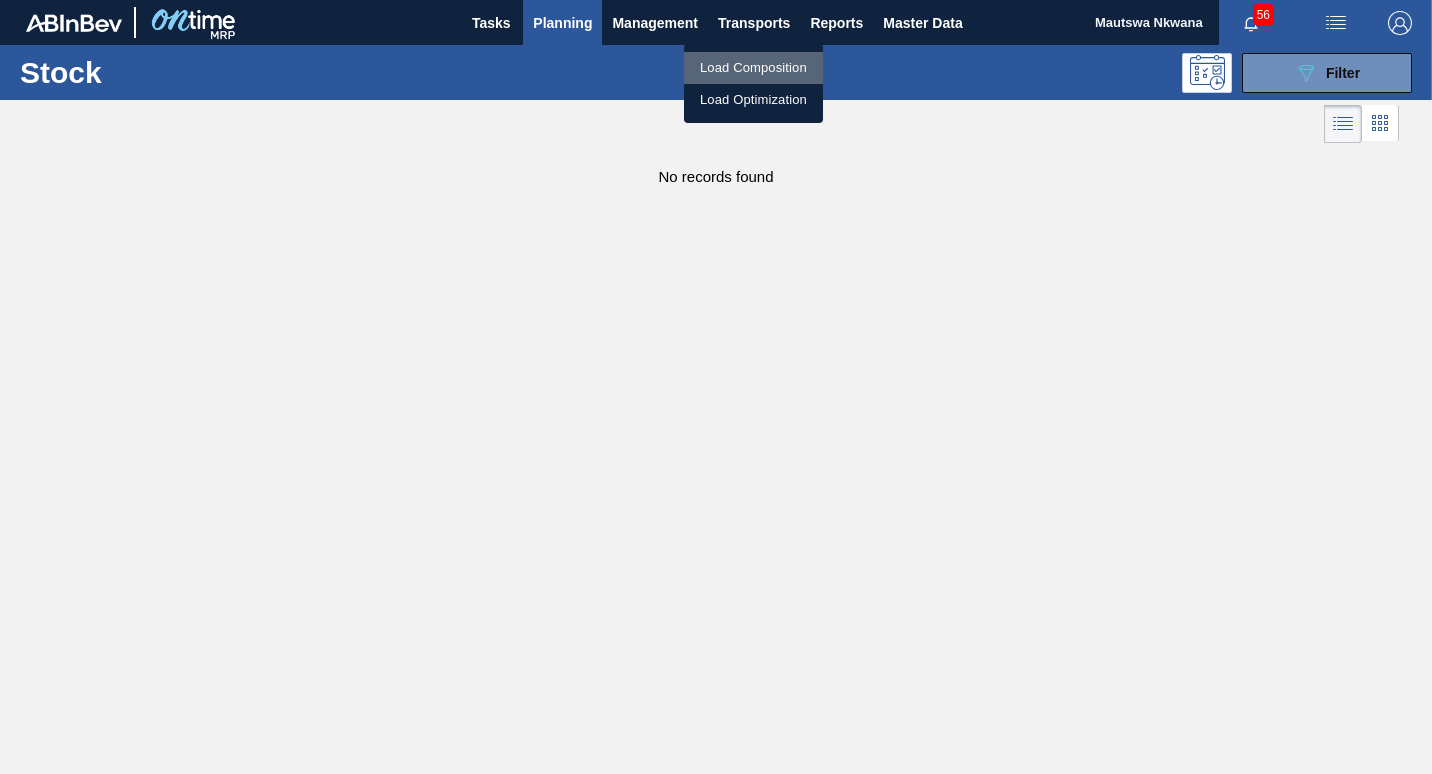click on "Load Composition" at bounding box center [753, 68] 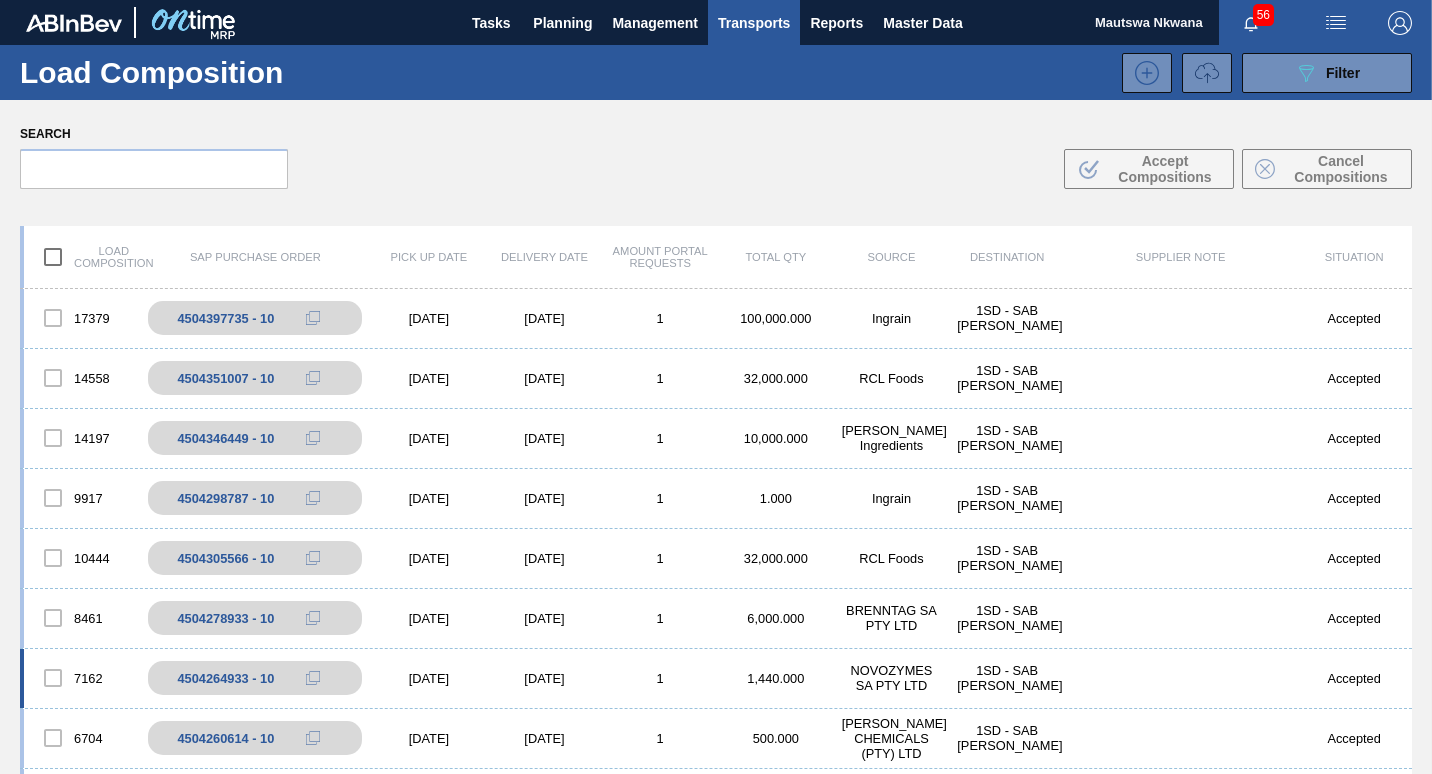 scroll, scrollTop: 144, scrollLeft: 0, axis: vertical 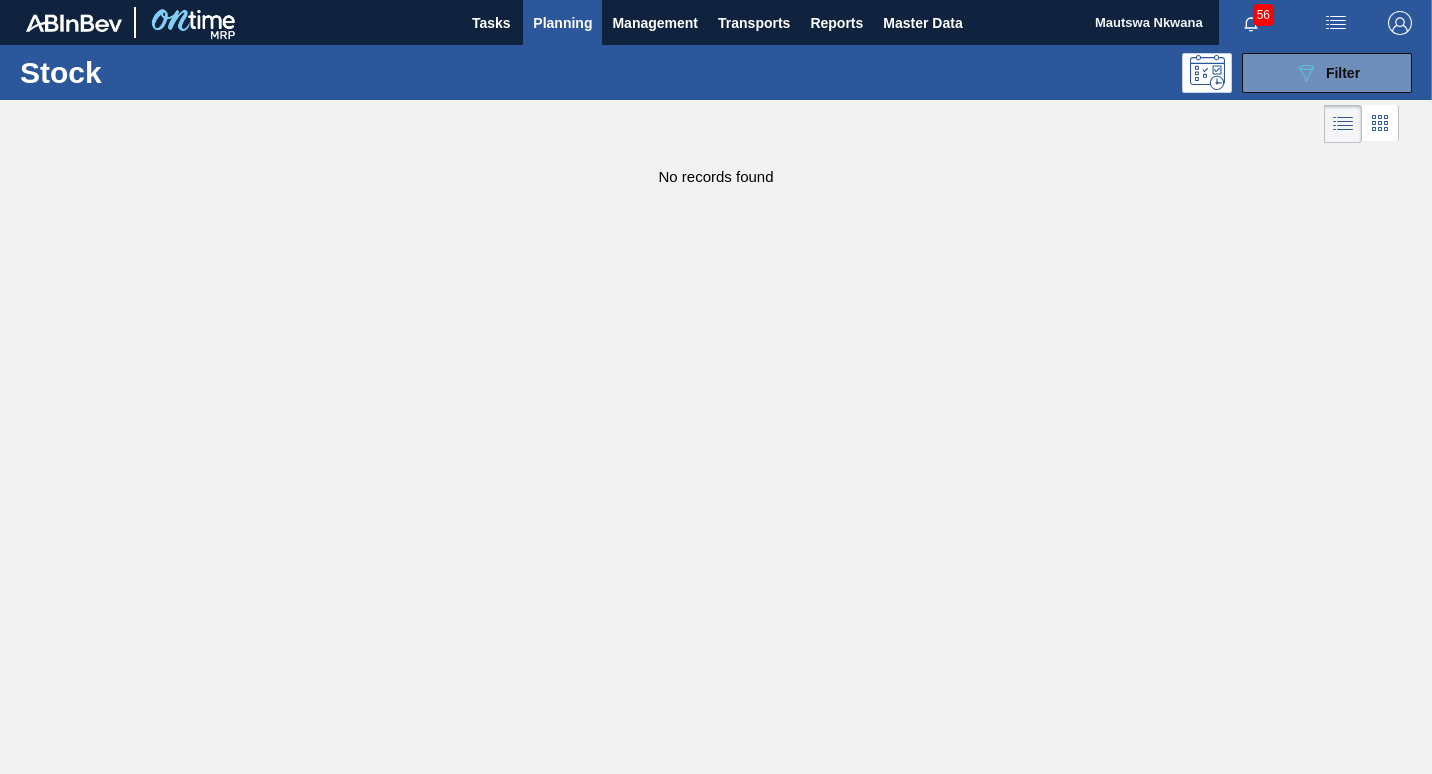 click on "Planning" at bounding box center (562, 23) 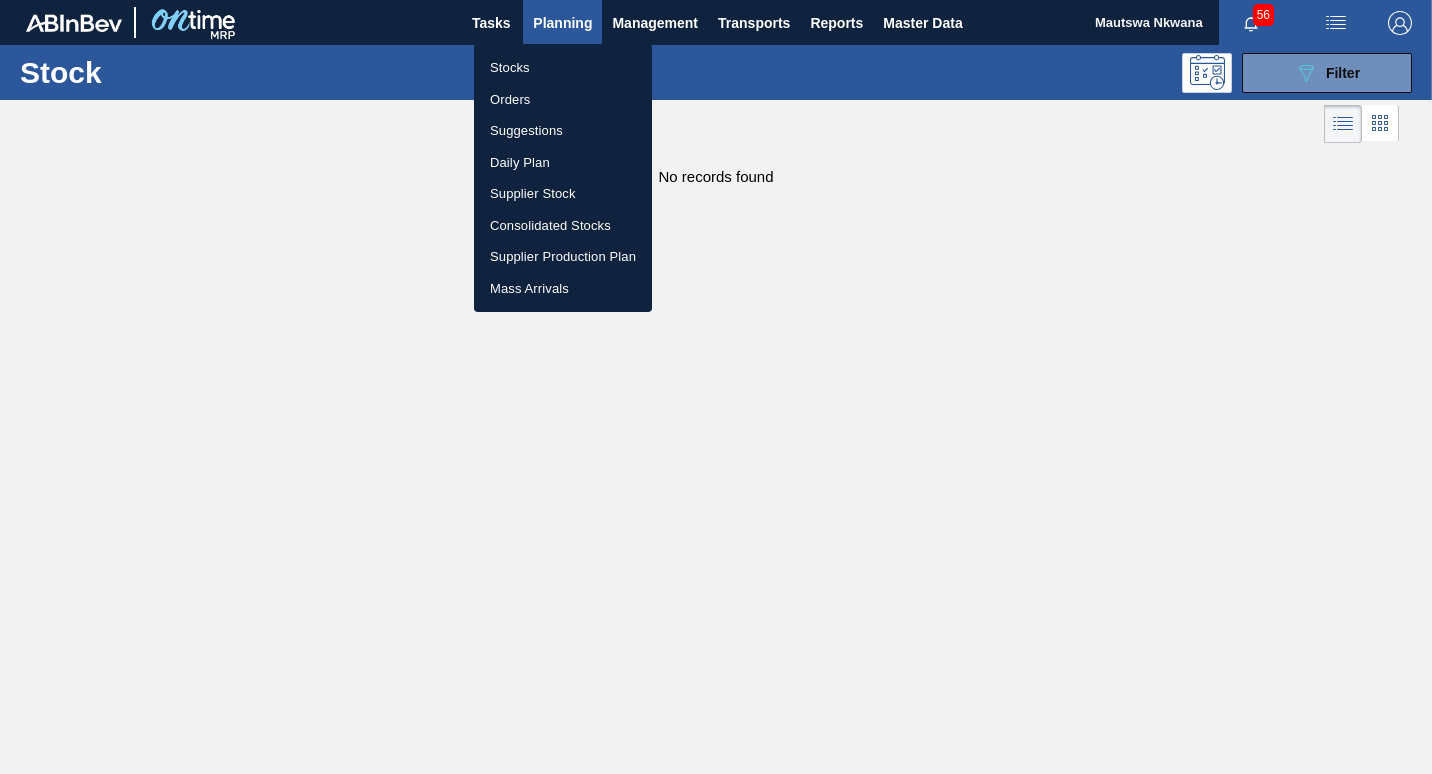 click on "Daily Plan" at bounding box center (563, 163) 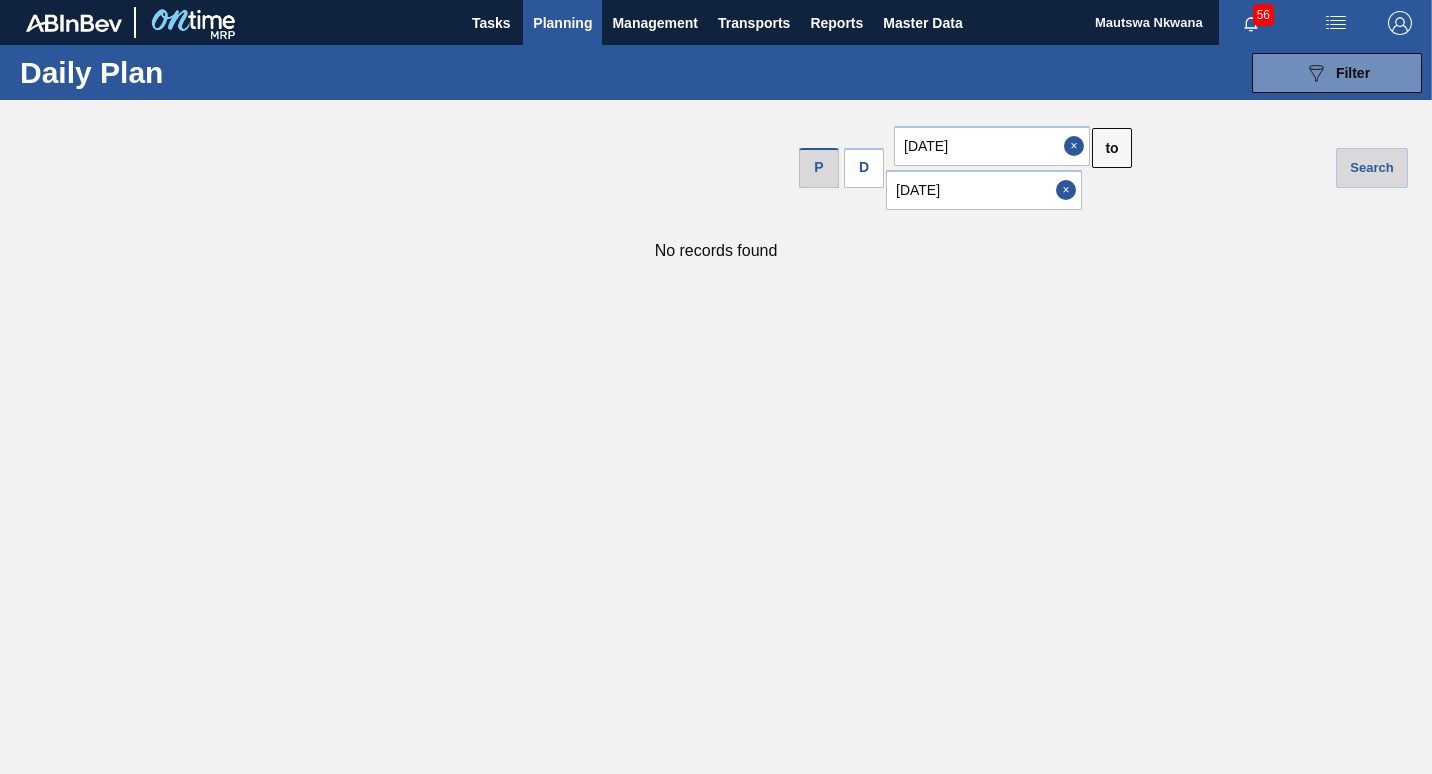 click on "Planning" at bounding box center [562, 23] 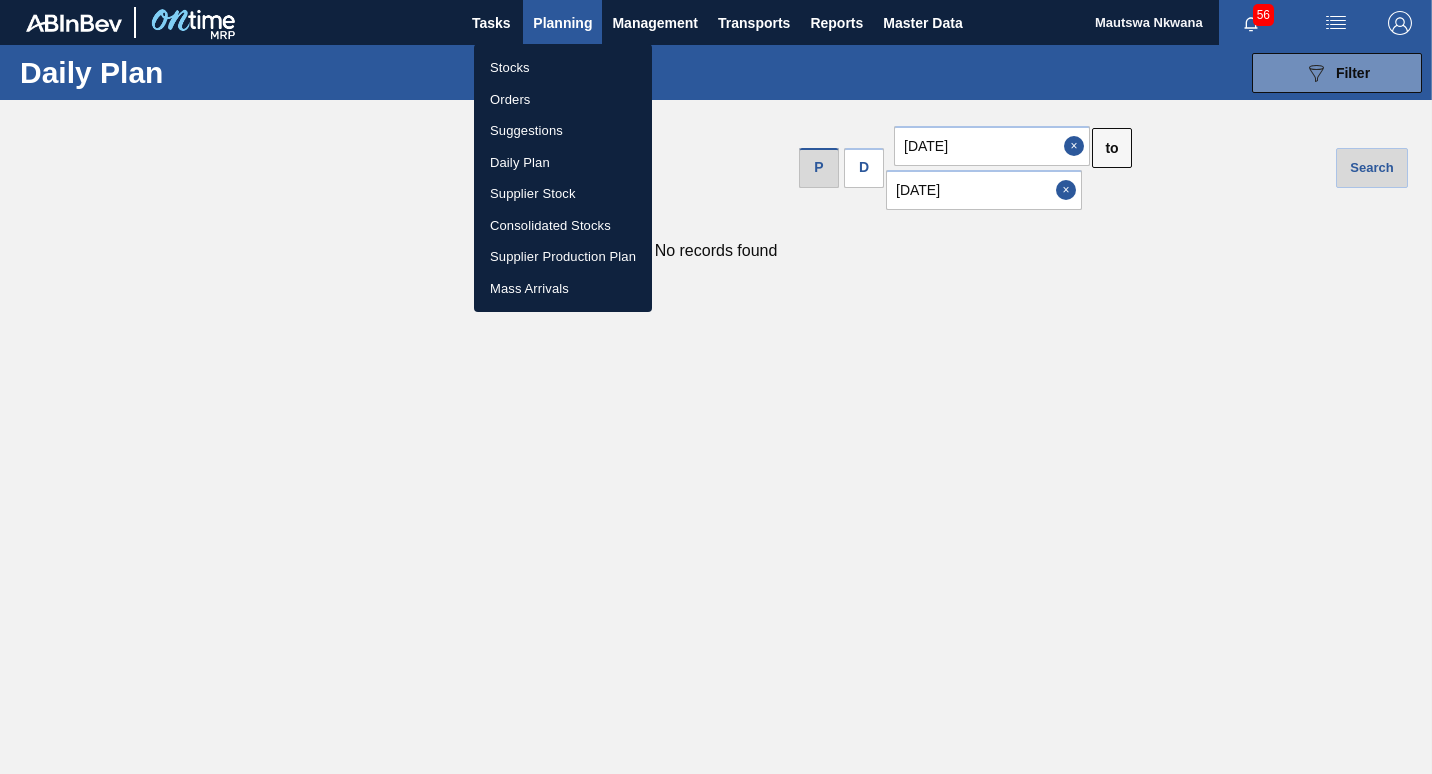 click on "Stocks" at bounding box center [563, 68] 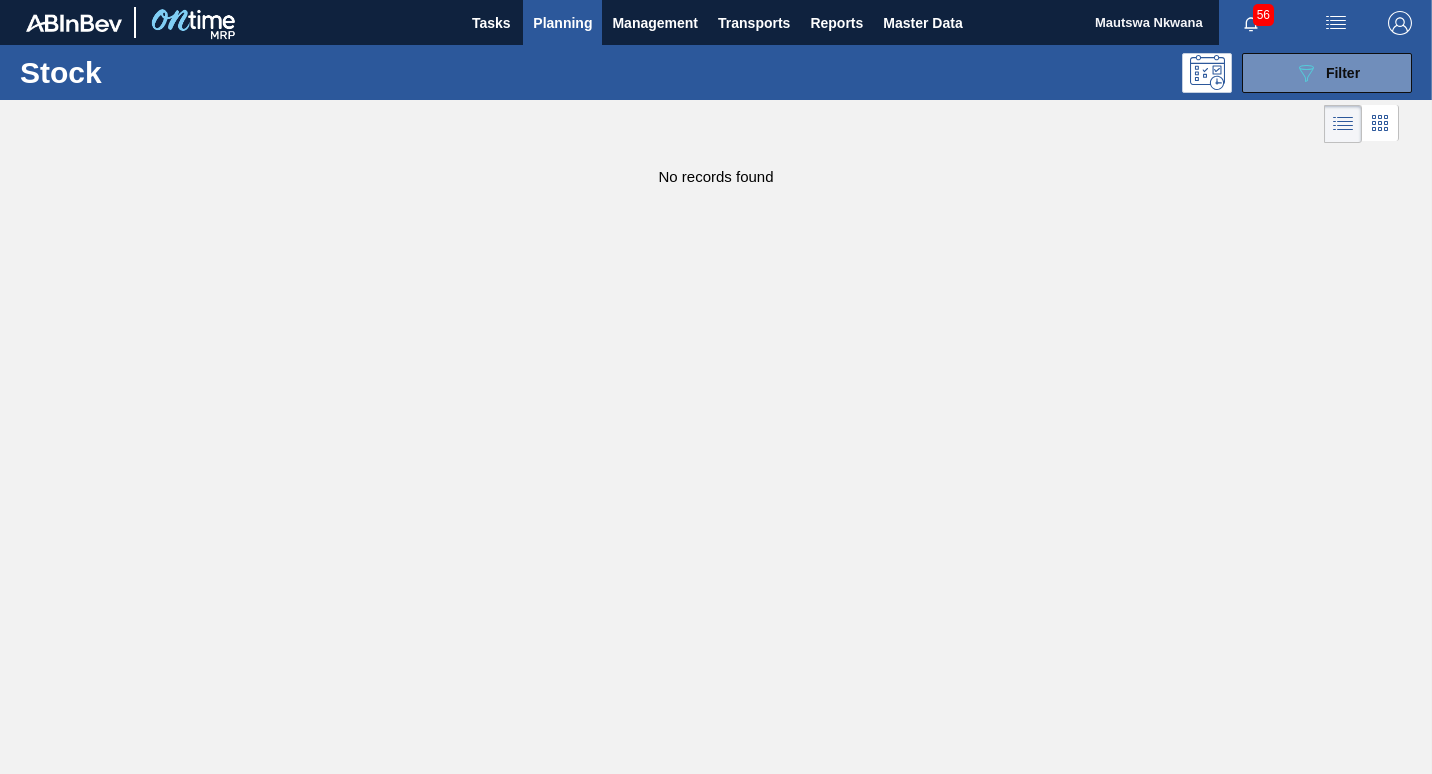 click on "Planning" at bounding box center (562, 23) 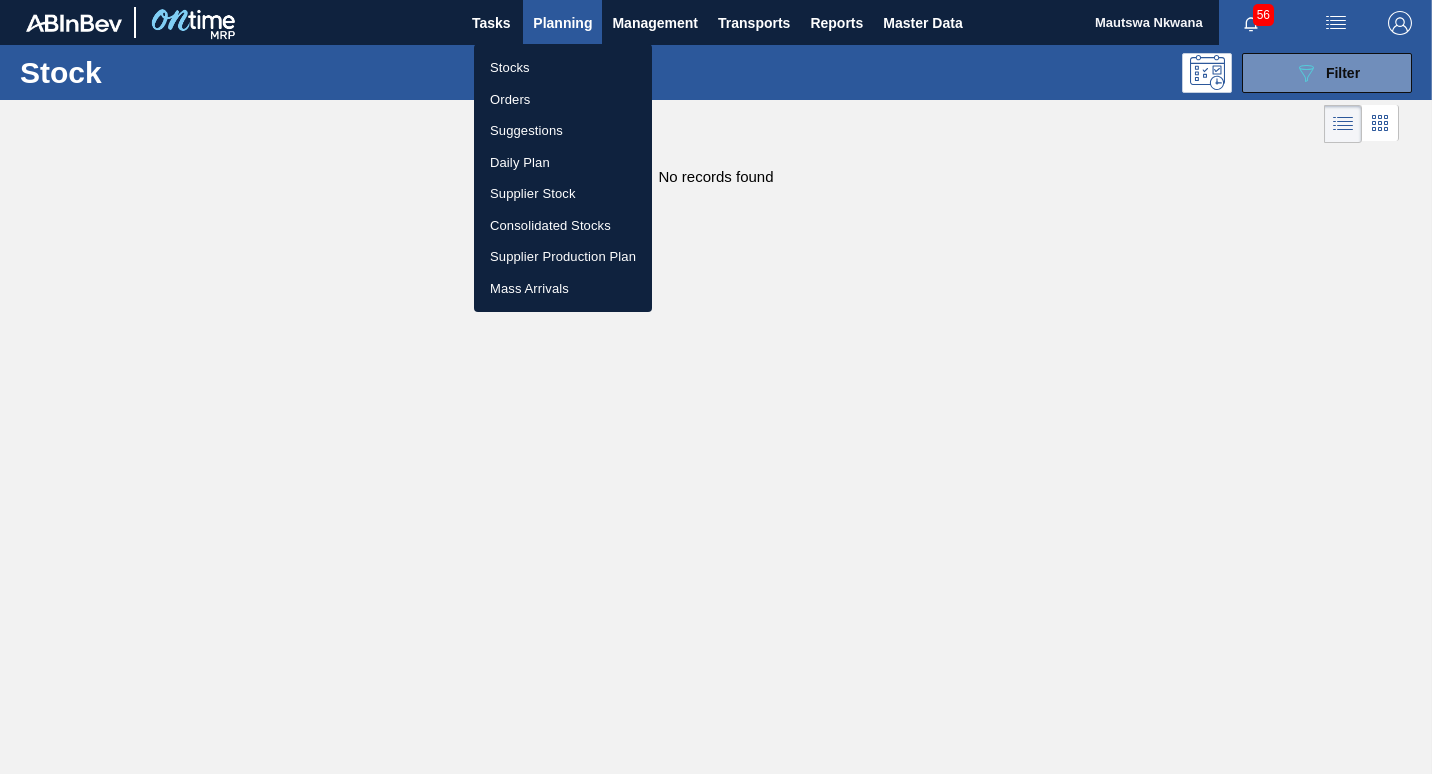 click on "Orders" at bounding box center (563, 100) 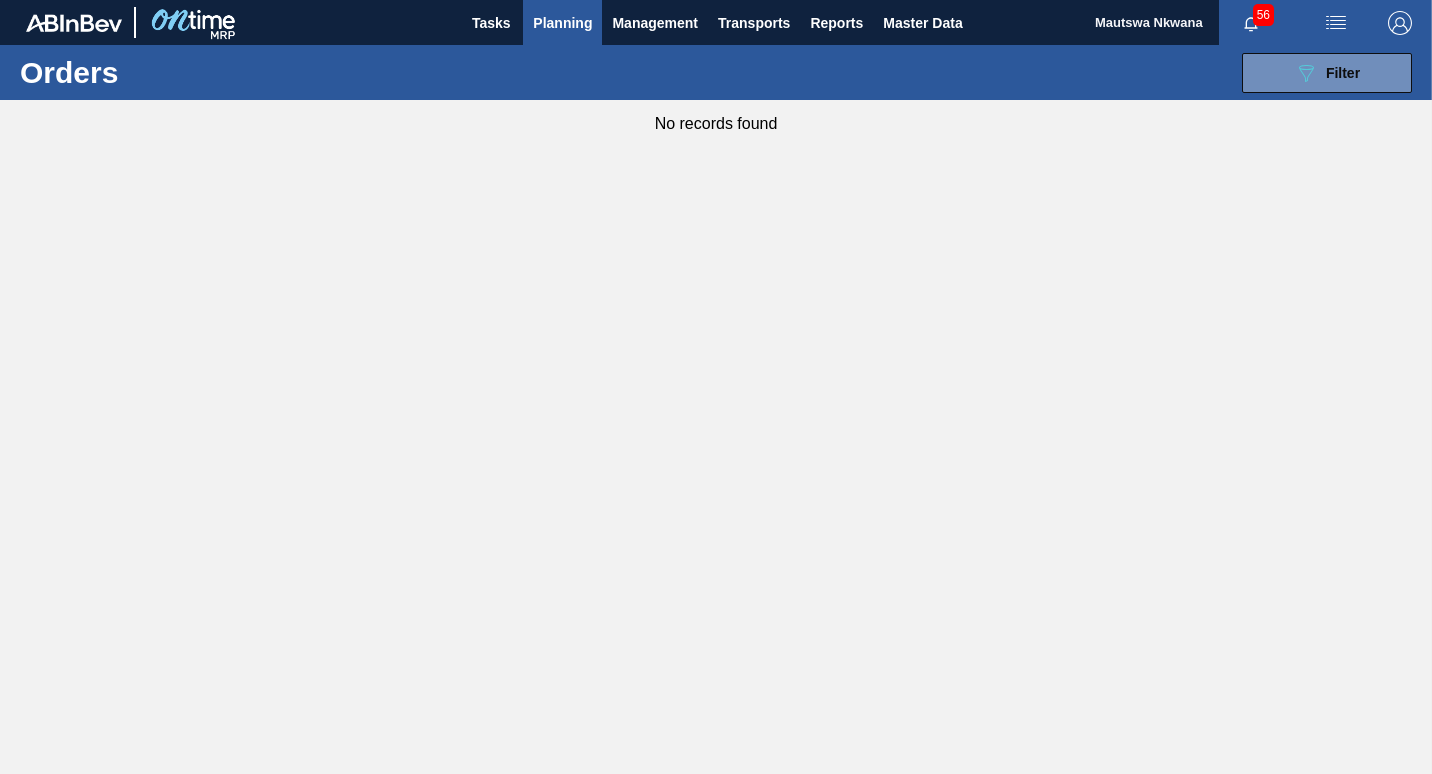 click on "Planning" at bounding box center [562, 23] 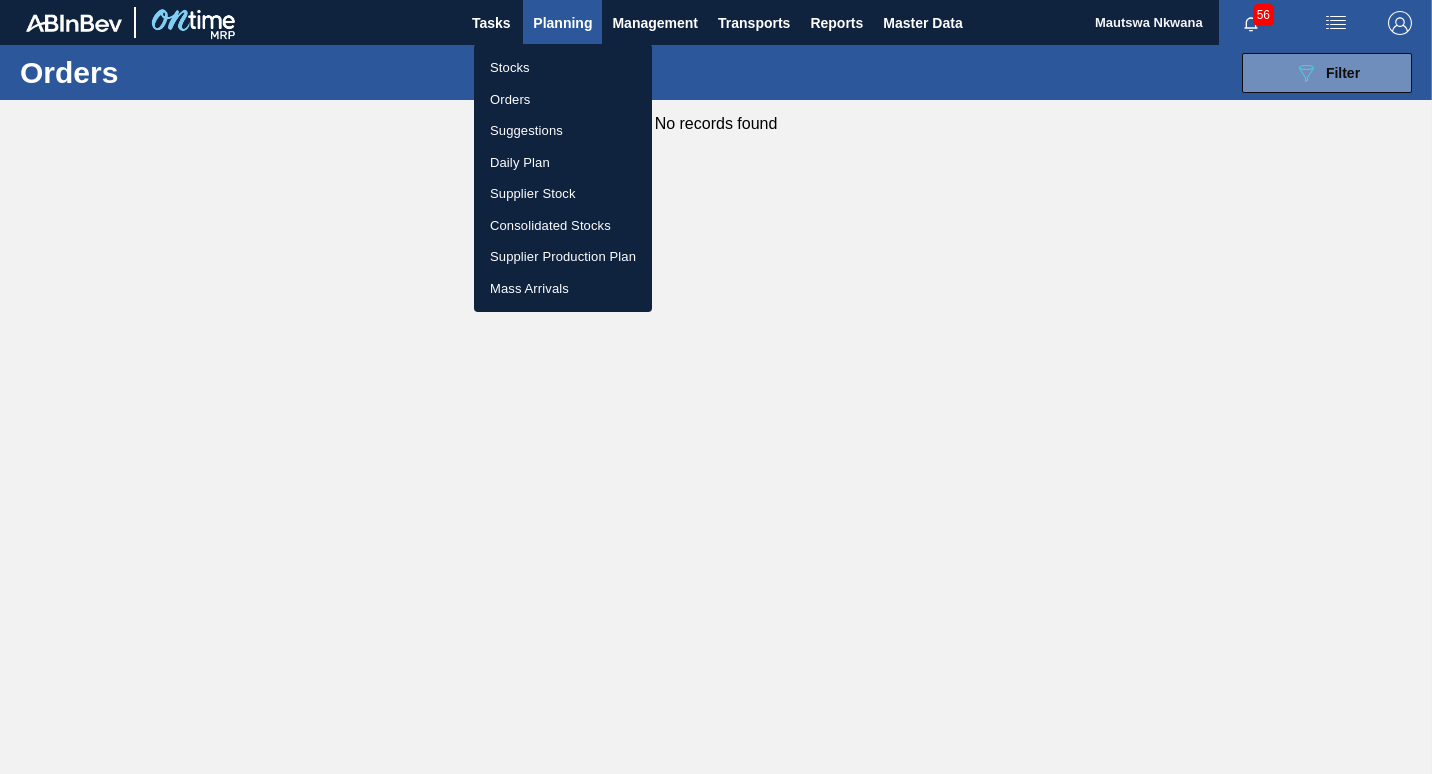 click on "Stocks" at bounding box center [563, 68] 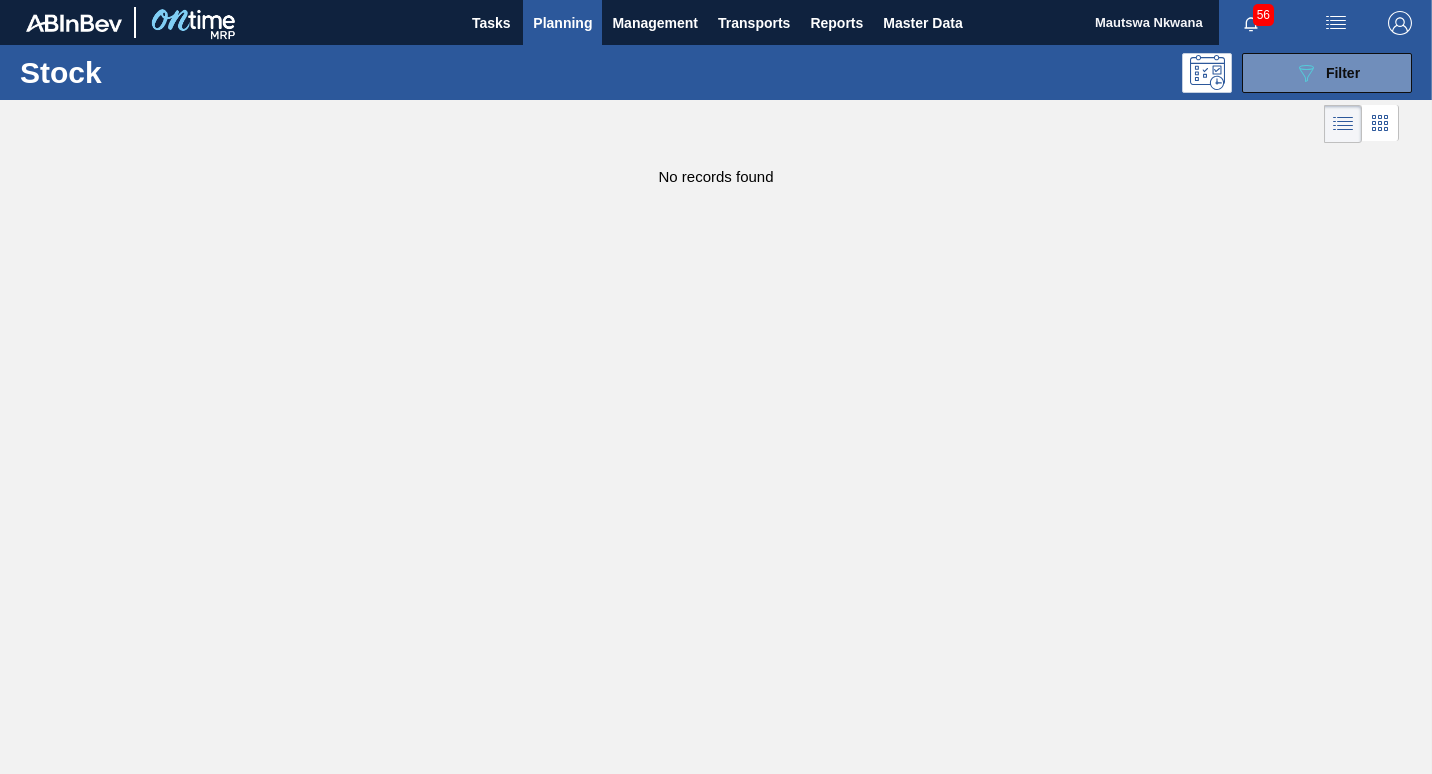click on "Planning" at bounding box center (562, 23) 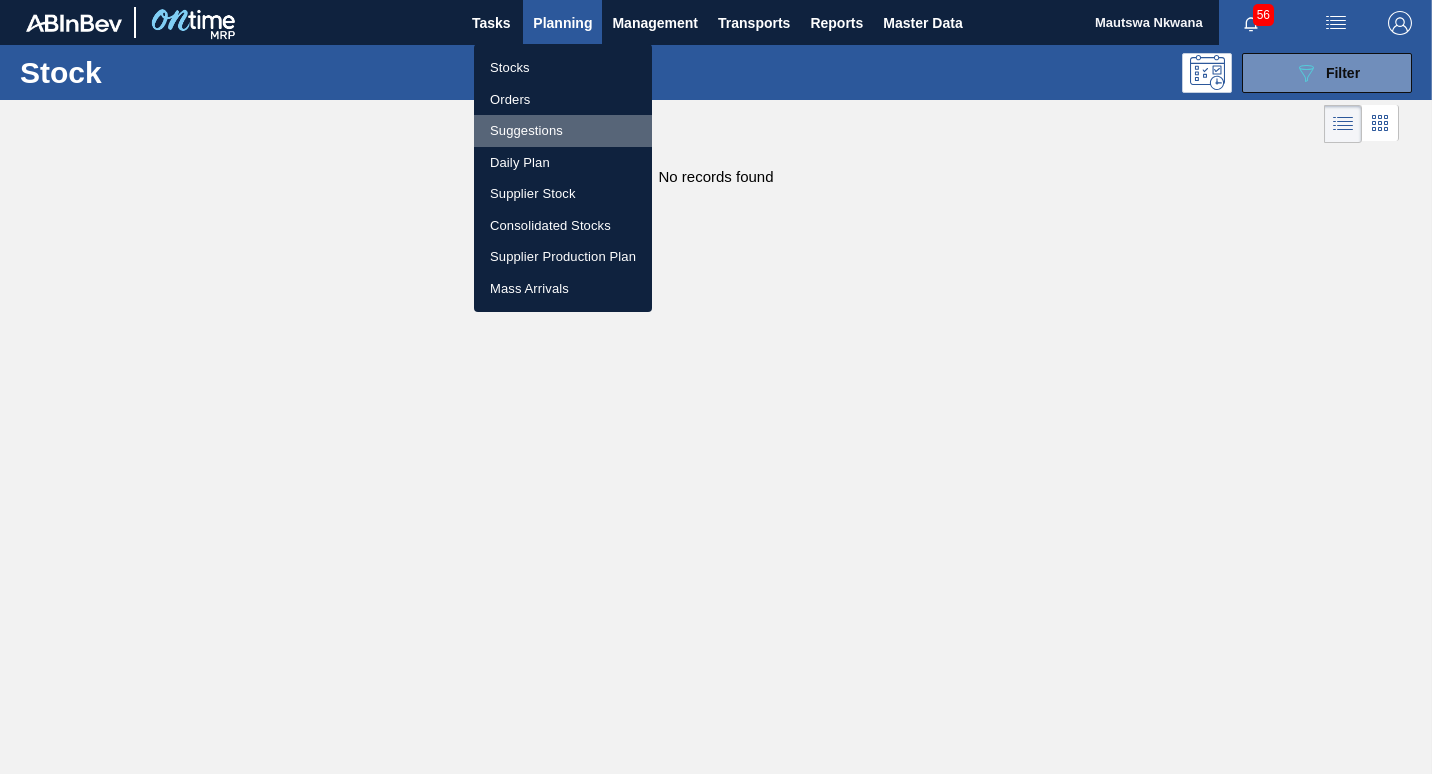 click on "Suggestions" at bounding box center (563, 131) 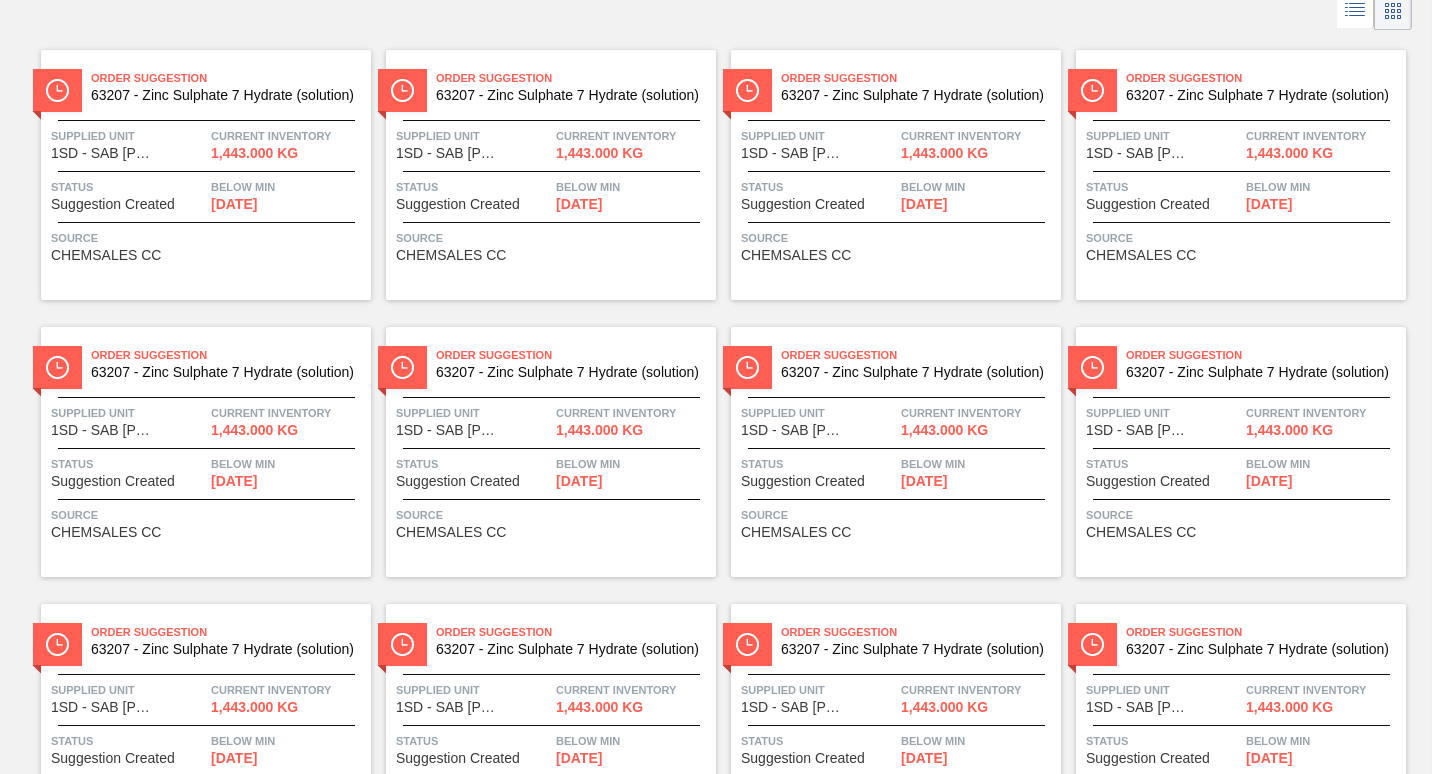 scroll, scrollTop: 0, scrollLeft: 0, axis: both 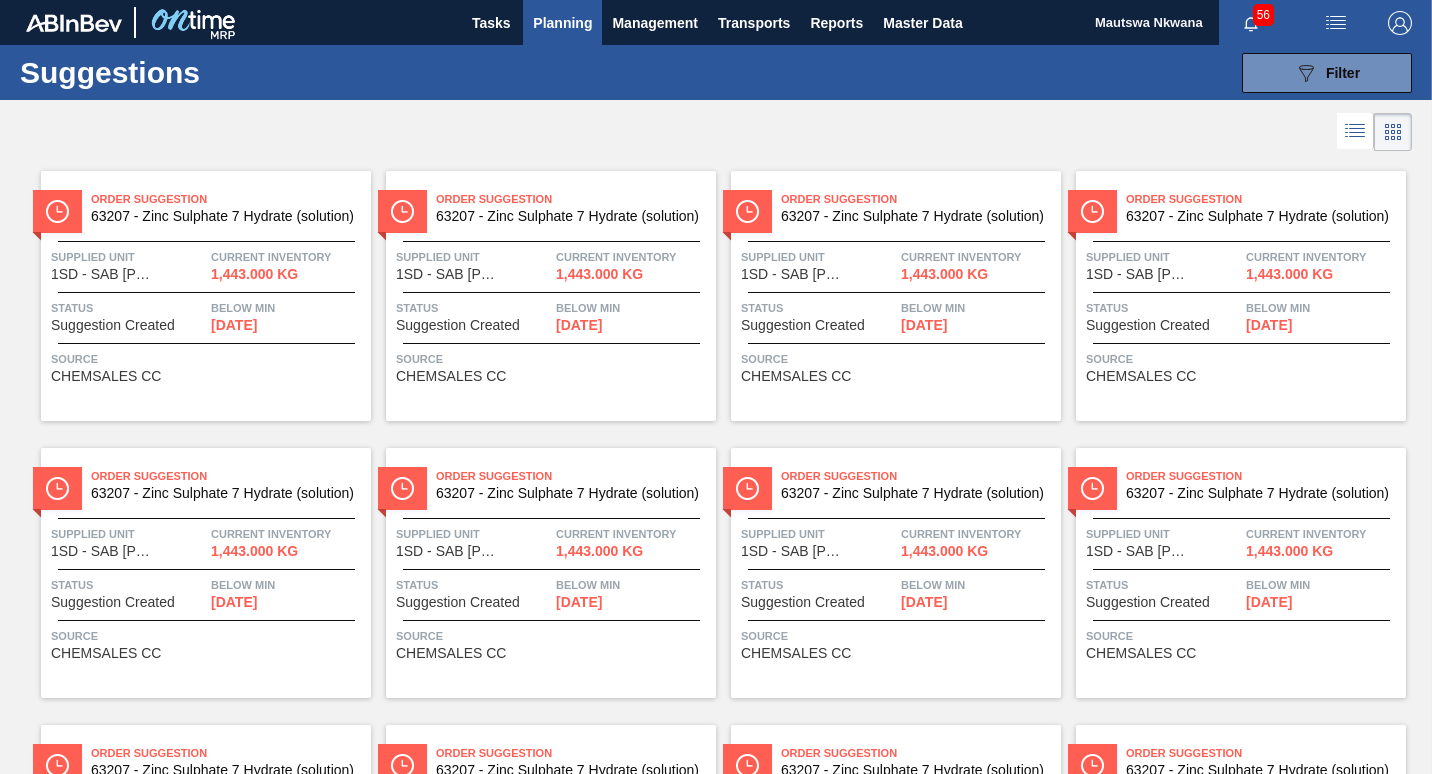 click 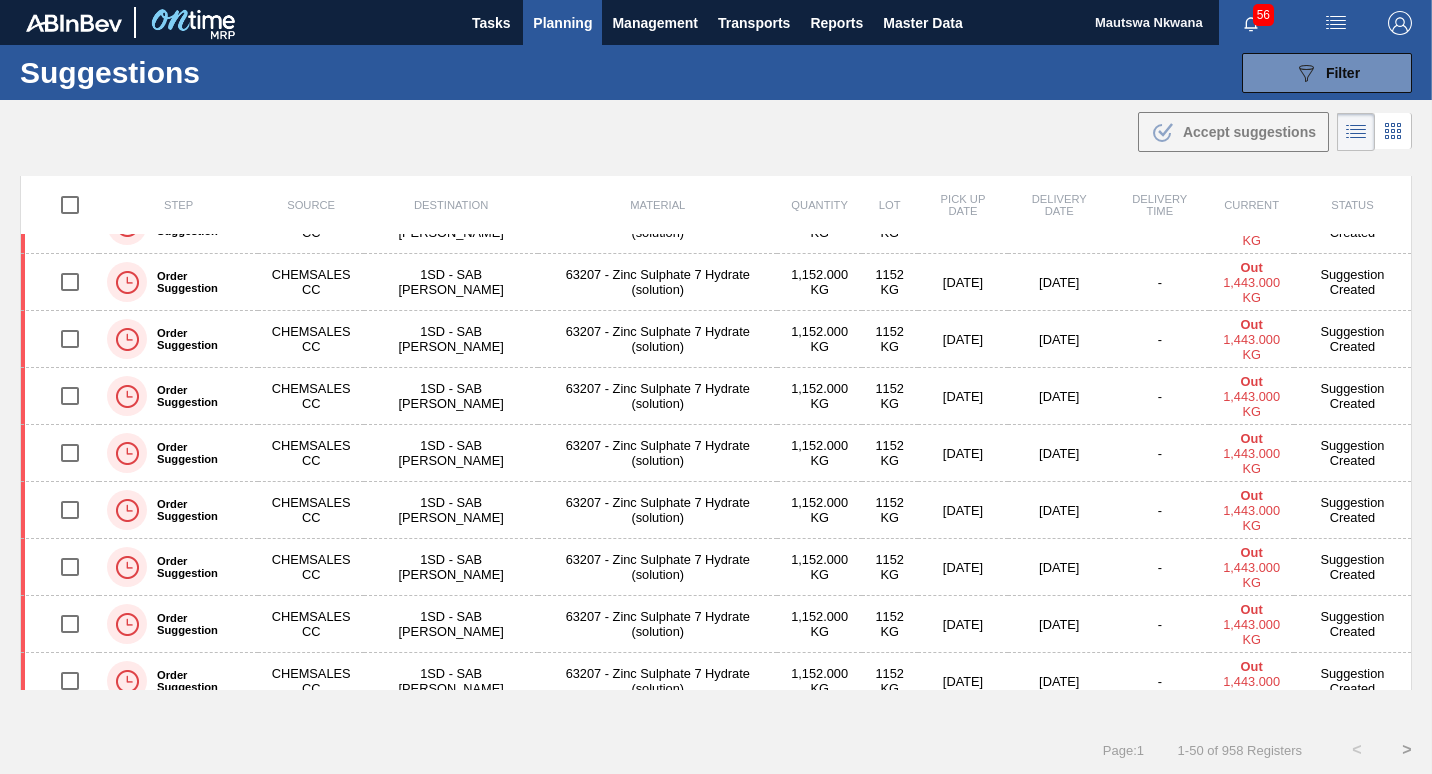 scroll, scrollTop: 2396, scrollLeft: 0, axis: vertical 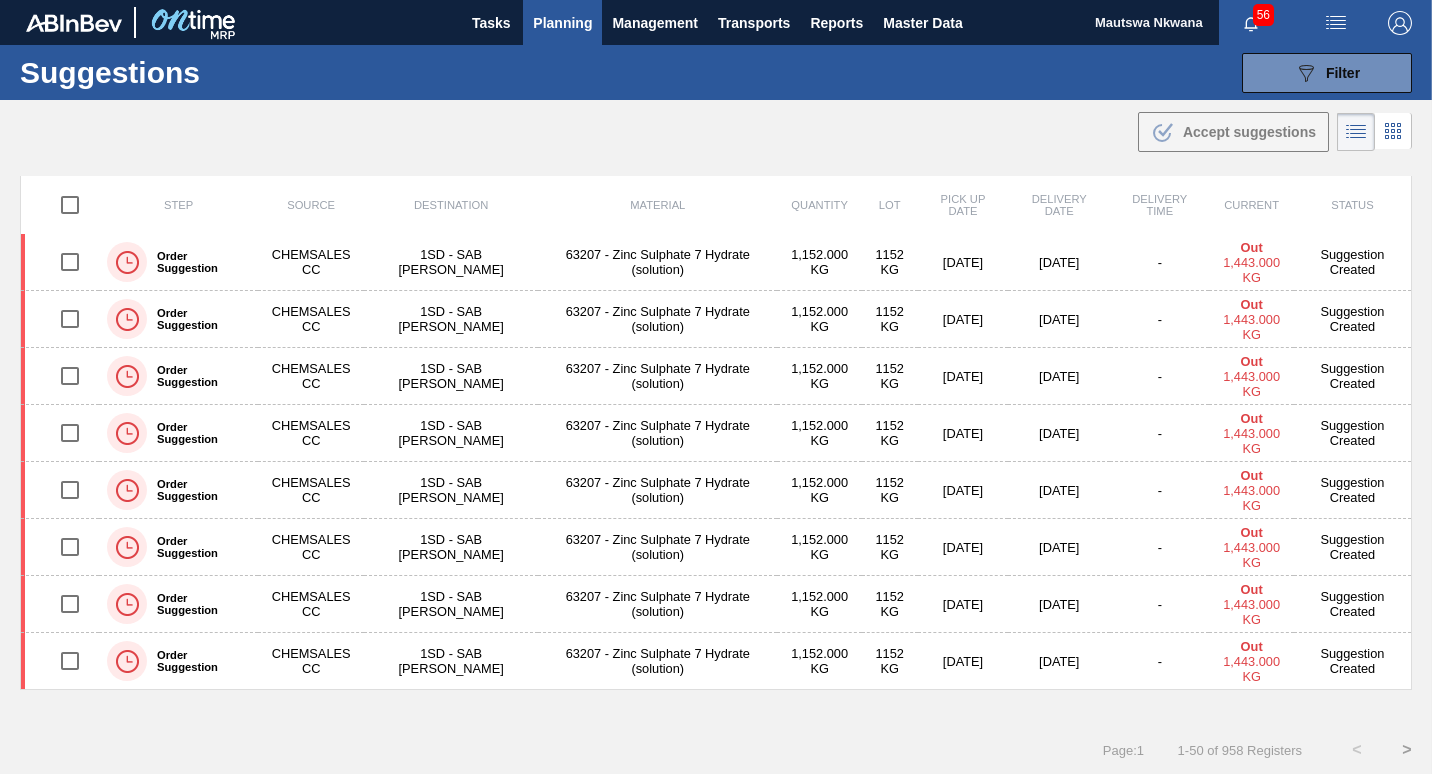 click at bounding box center [70, 205] 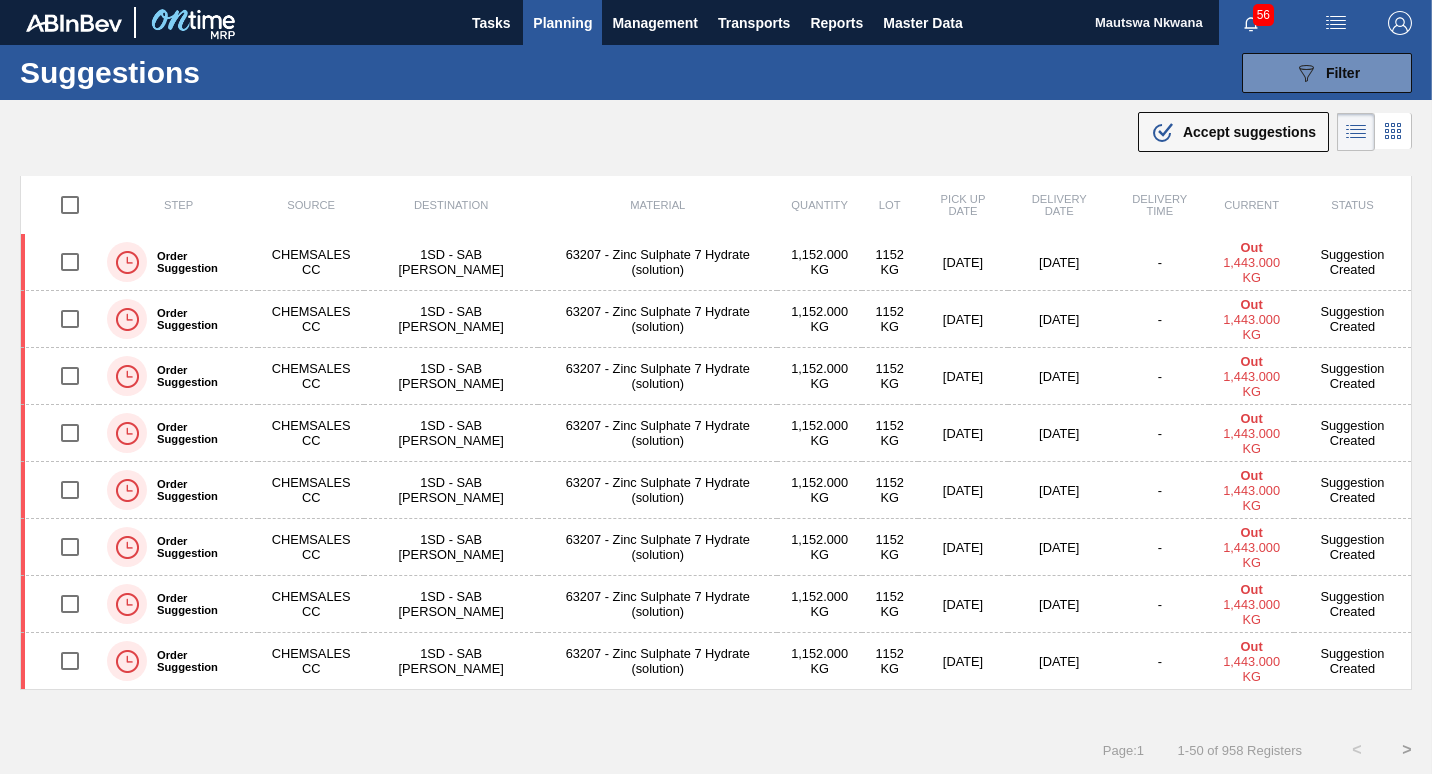 click at bounding box center (70, 205) 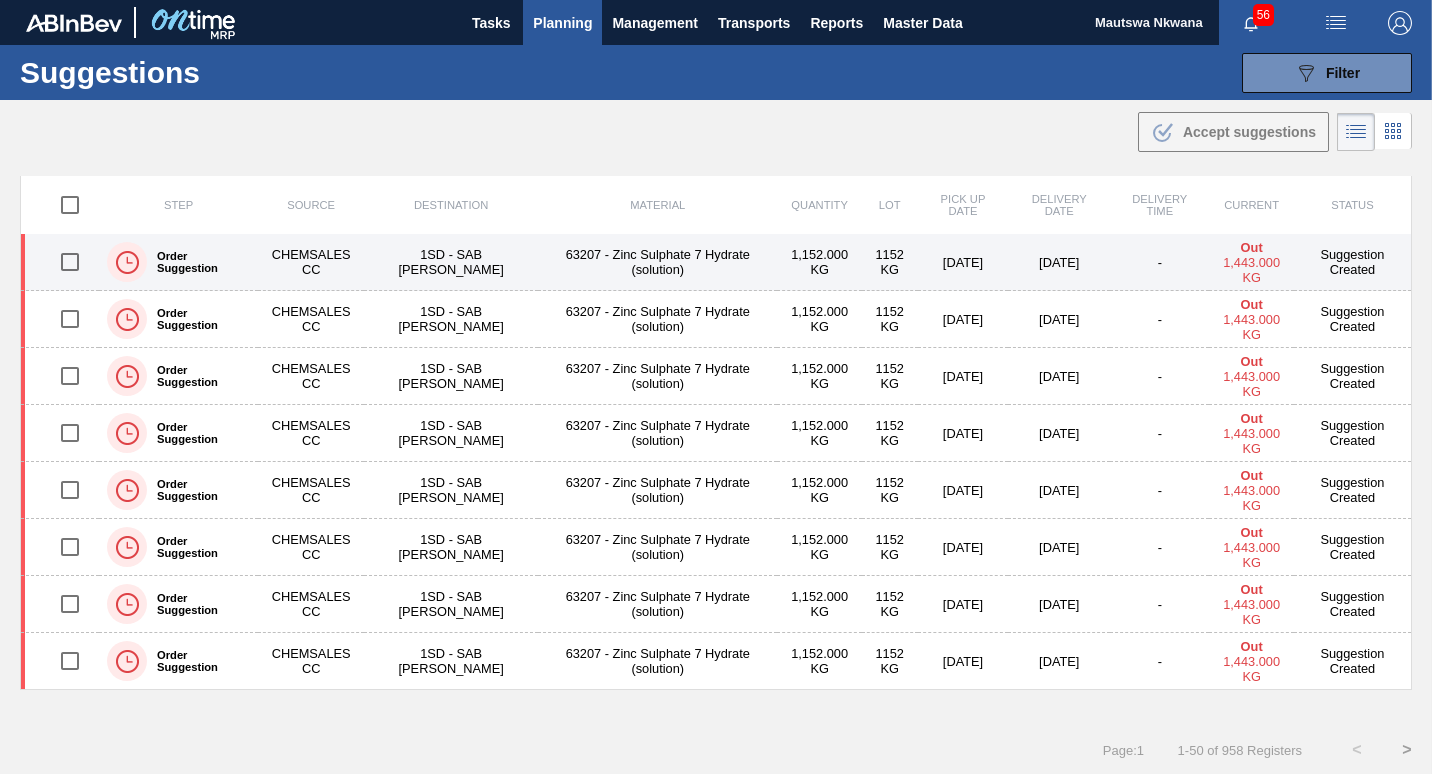 click at bounding box center [70, 262] 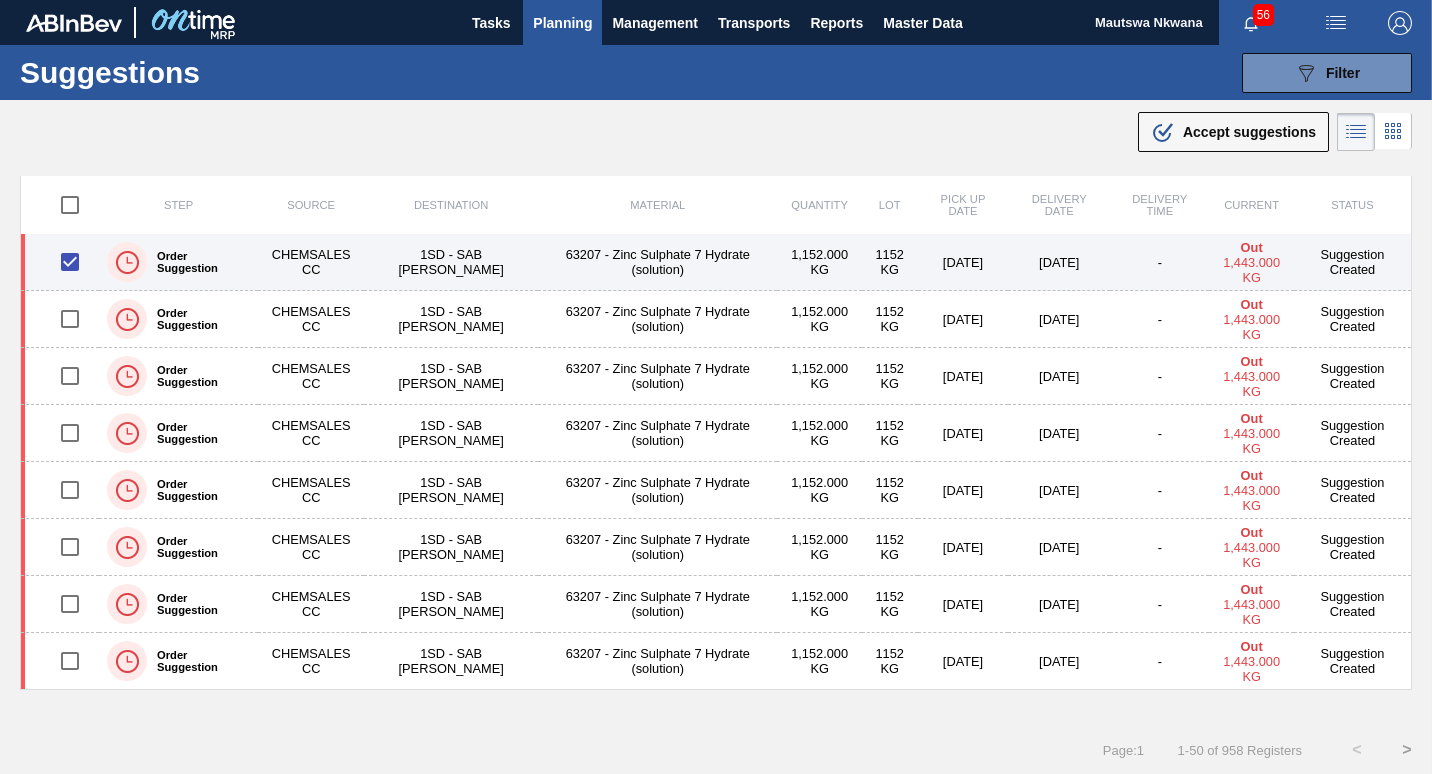 click at bounding box center [70, 262] 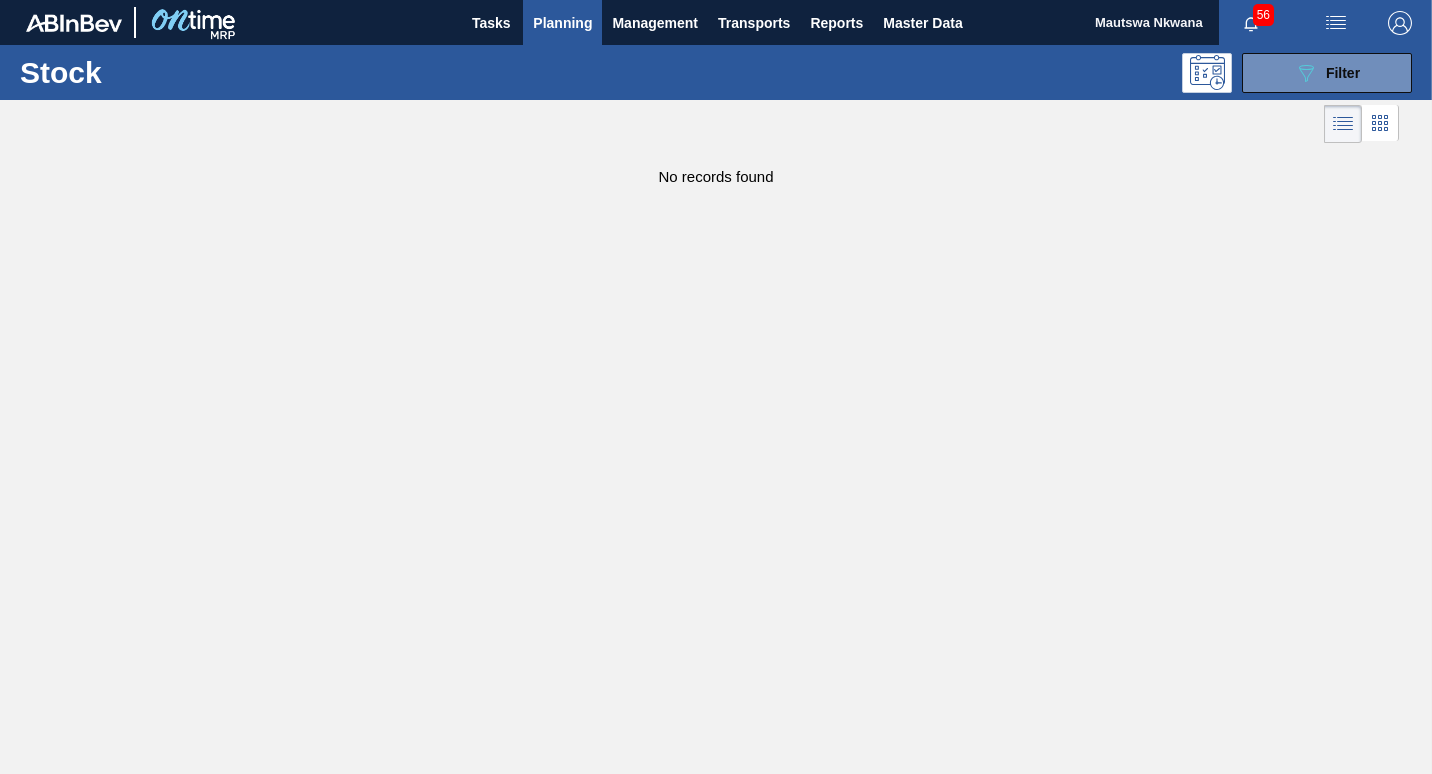 click on "Planning" at bounding box center (562, 23) 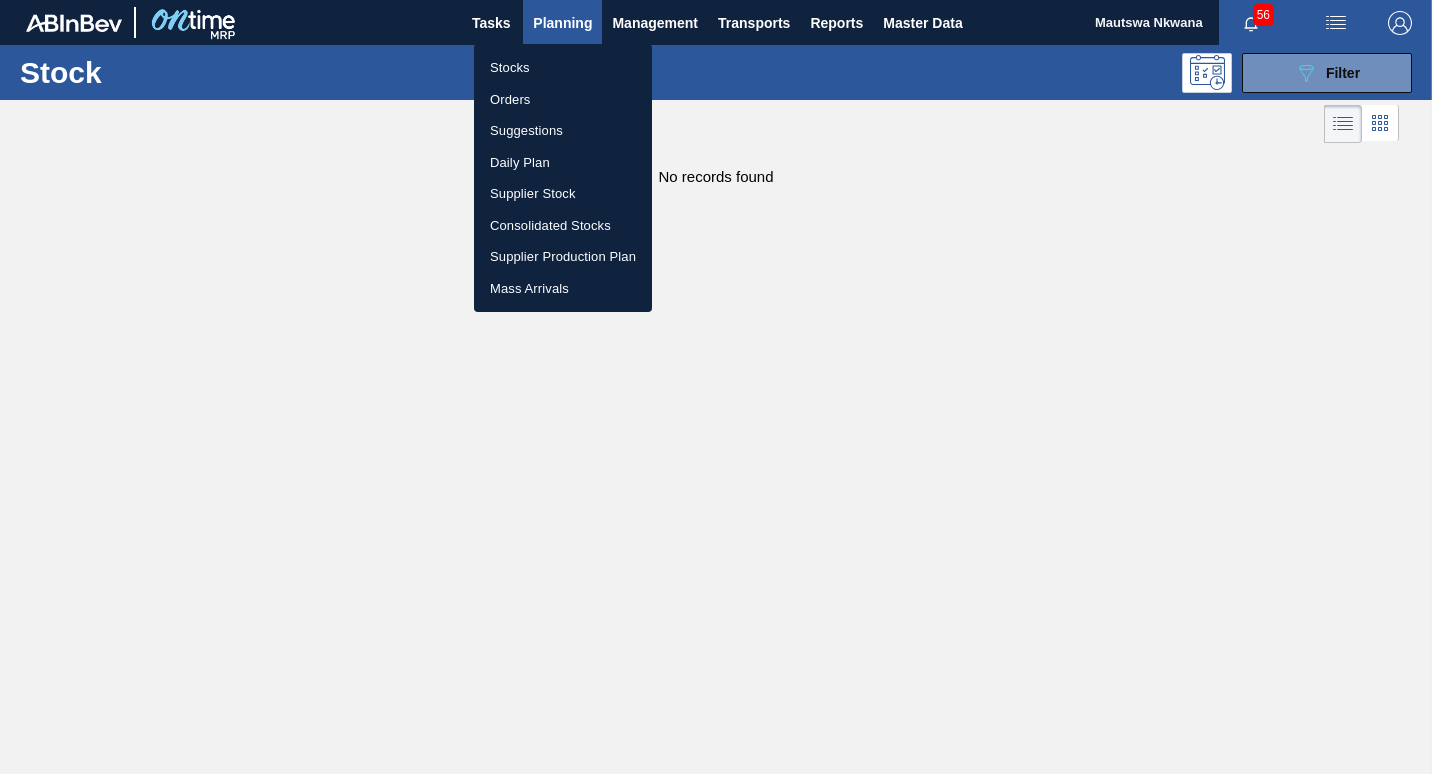 click on "Consolidated Stocks" at bounding box center (563, 226) 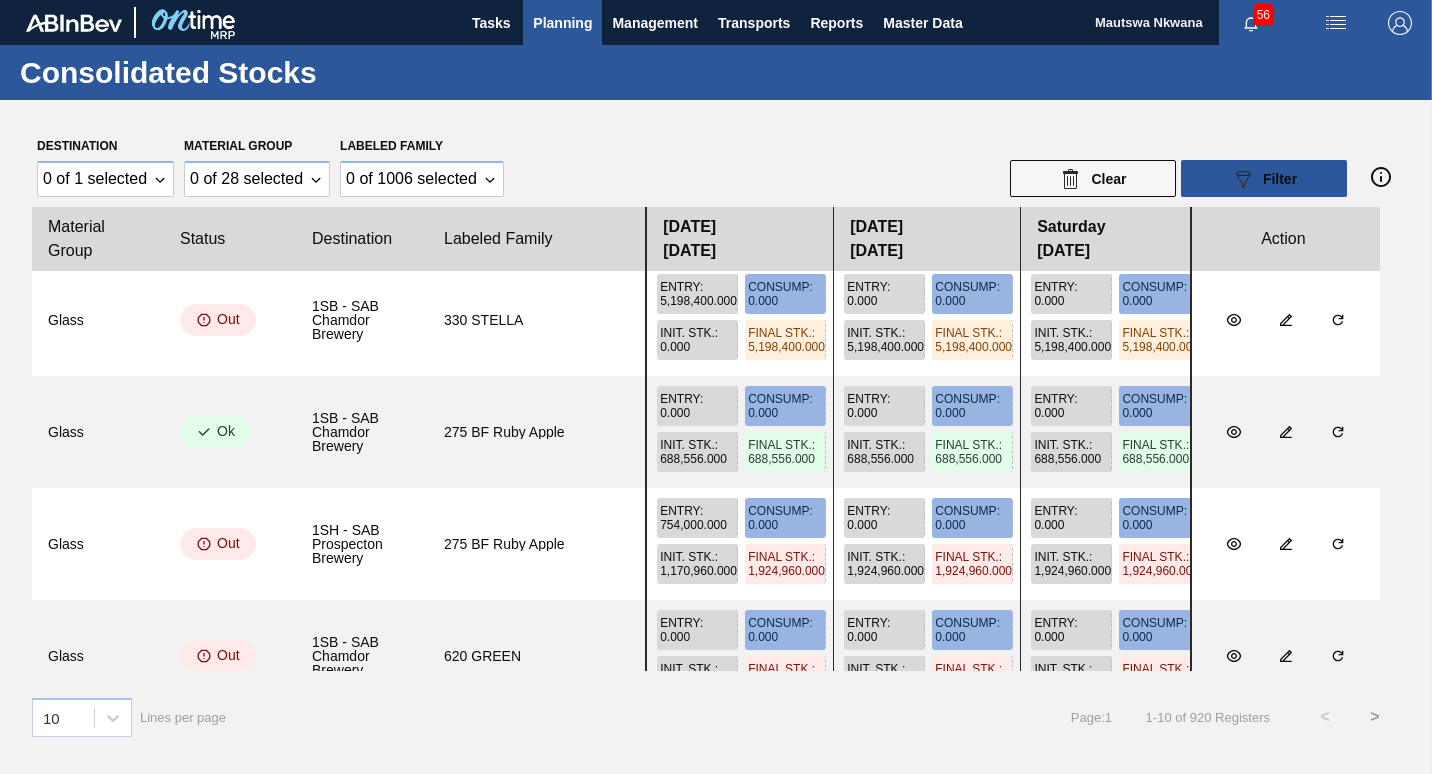scroll, scrollTop: 0, scrollLeft: 0, axis: both 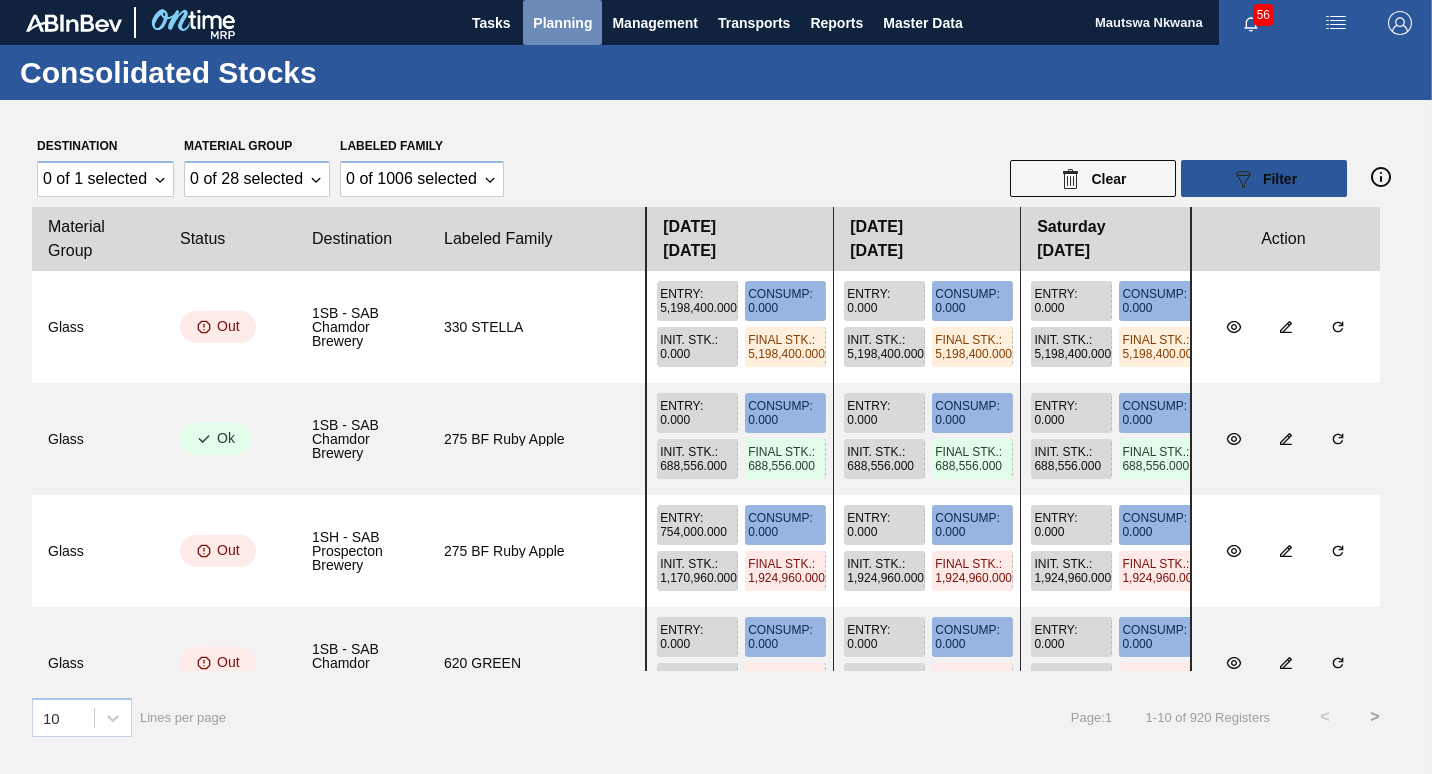 click on "Planning" at bounding box center (562, 23) 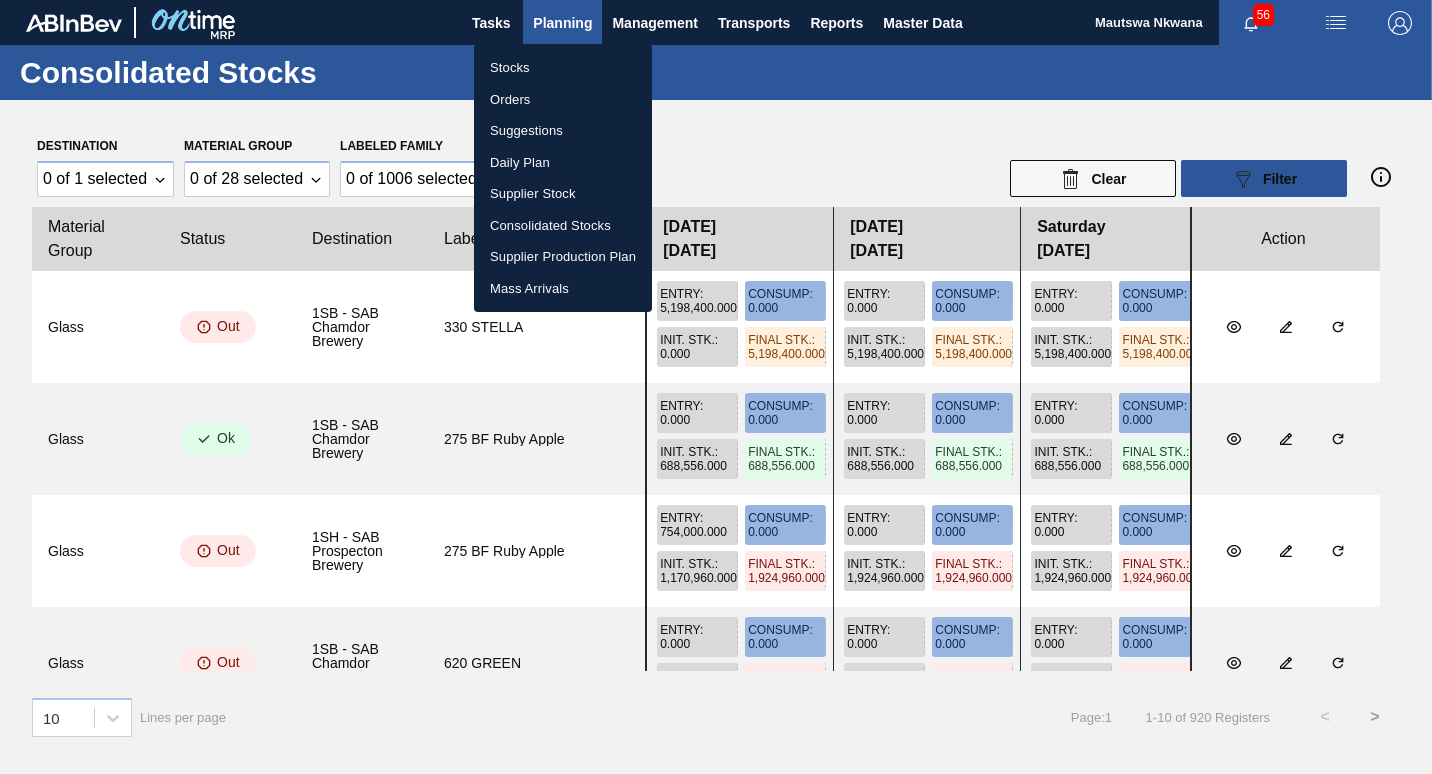 click on "Supplier Stock" at bounding box center [563, 194] 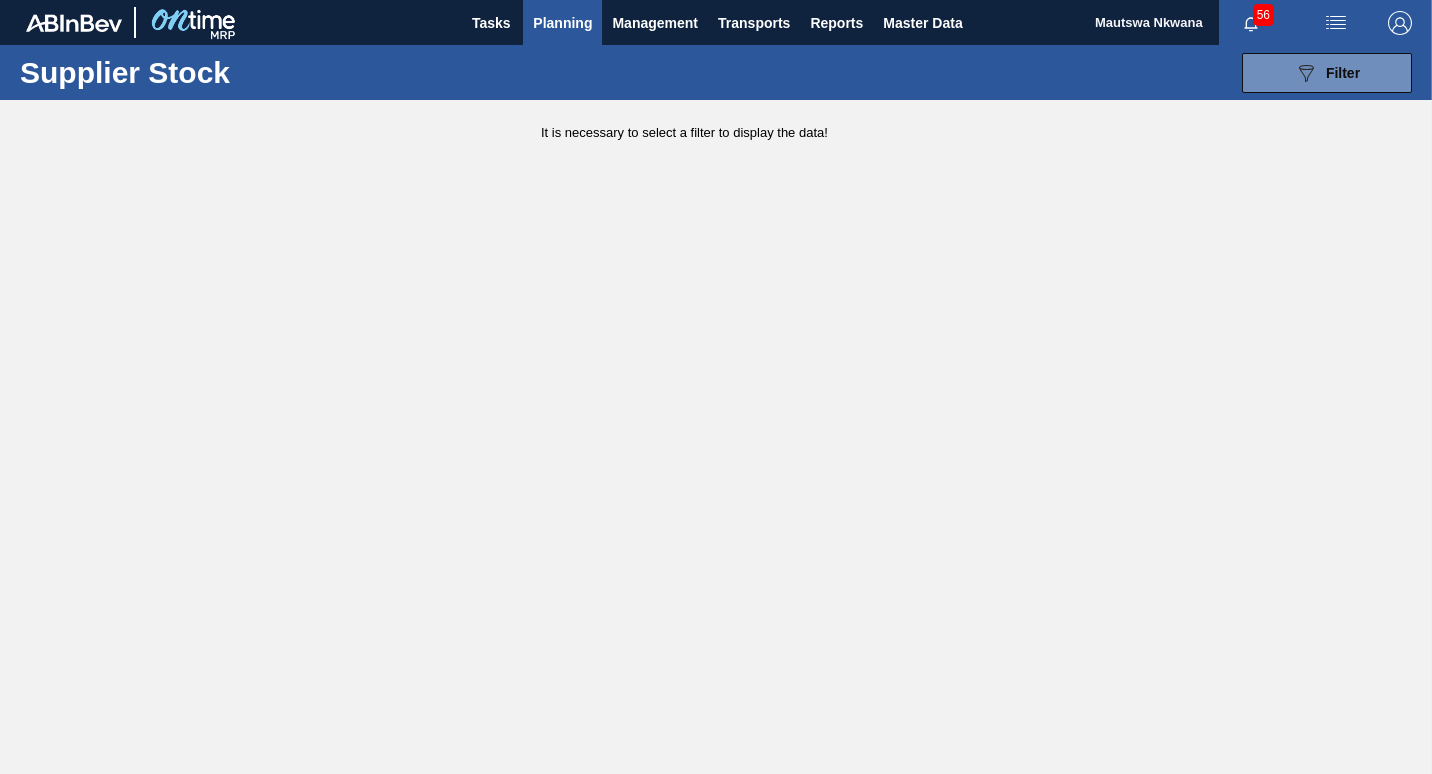 click on "Planning" at bounding box center (562, 23) 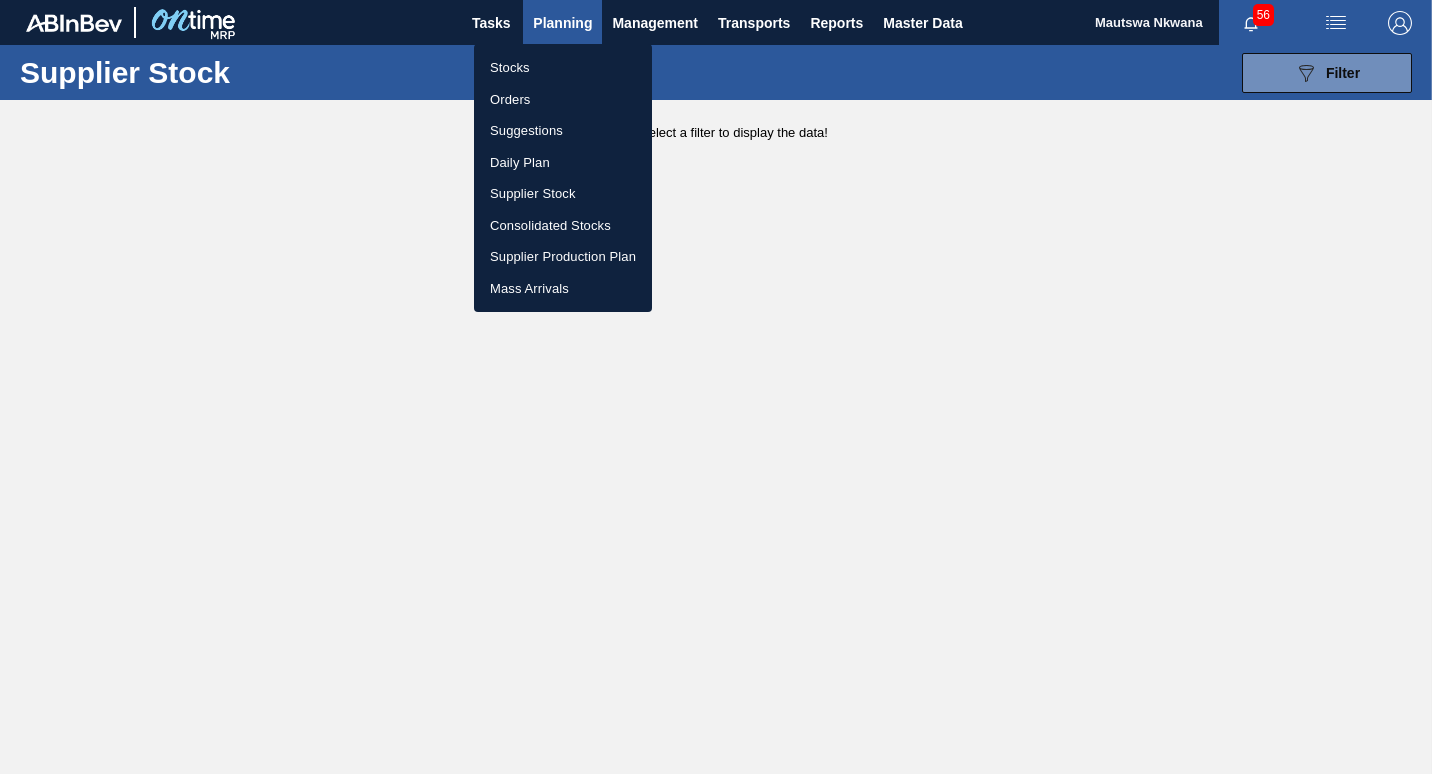 click on "Supplier Production Plan" at bounding box center [563, 257] 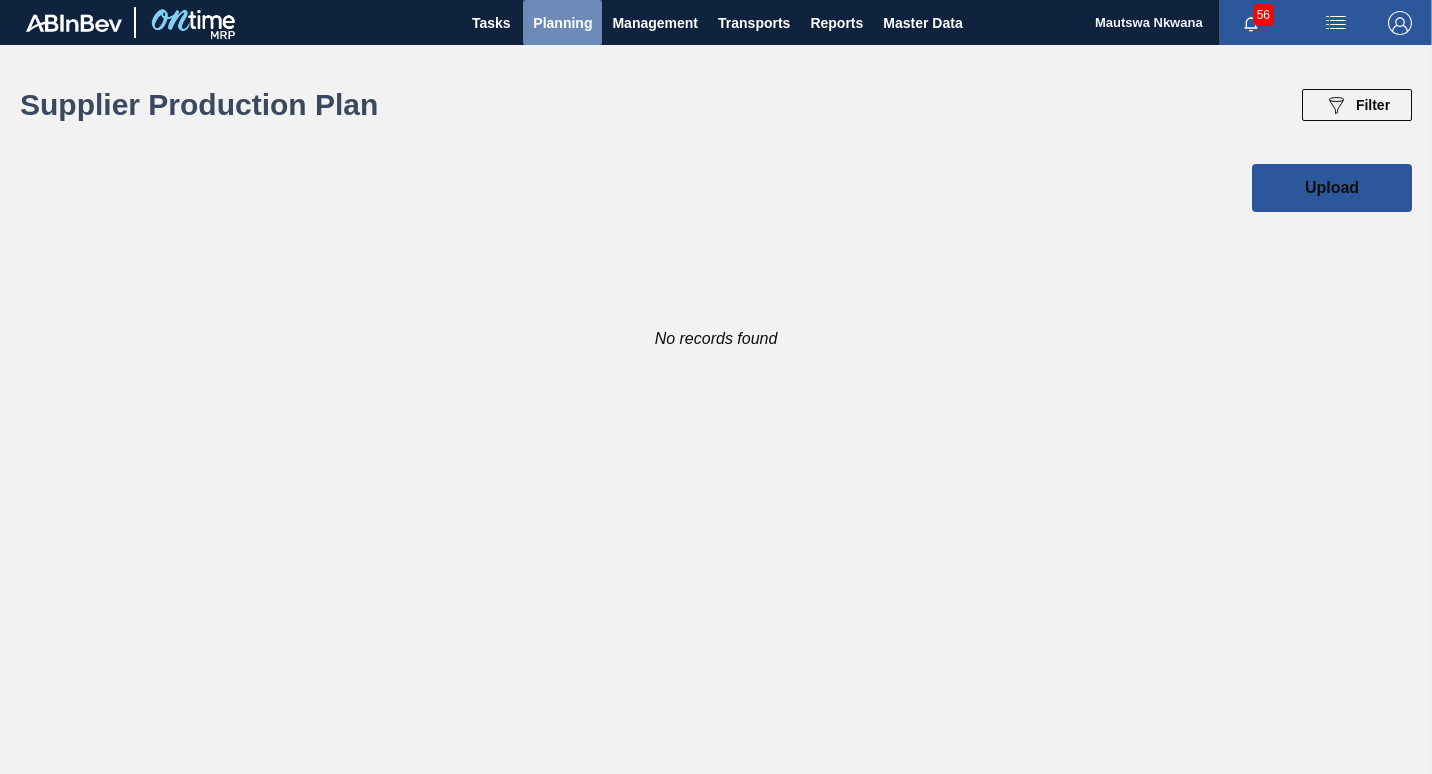 click on "Planning" at bounding box center [562, 23] 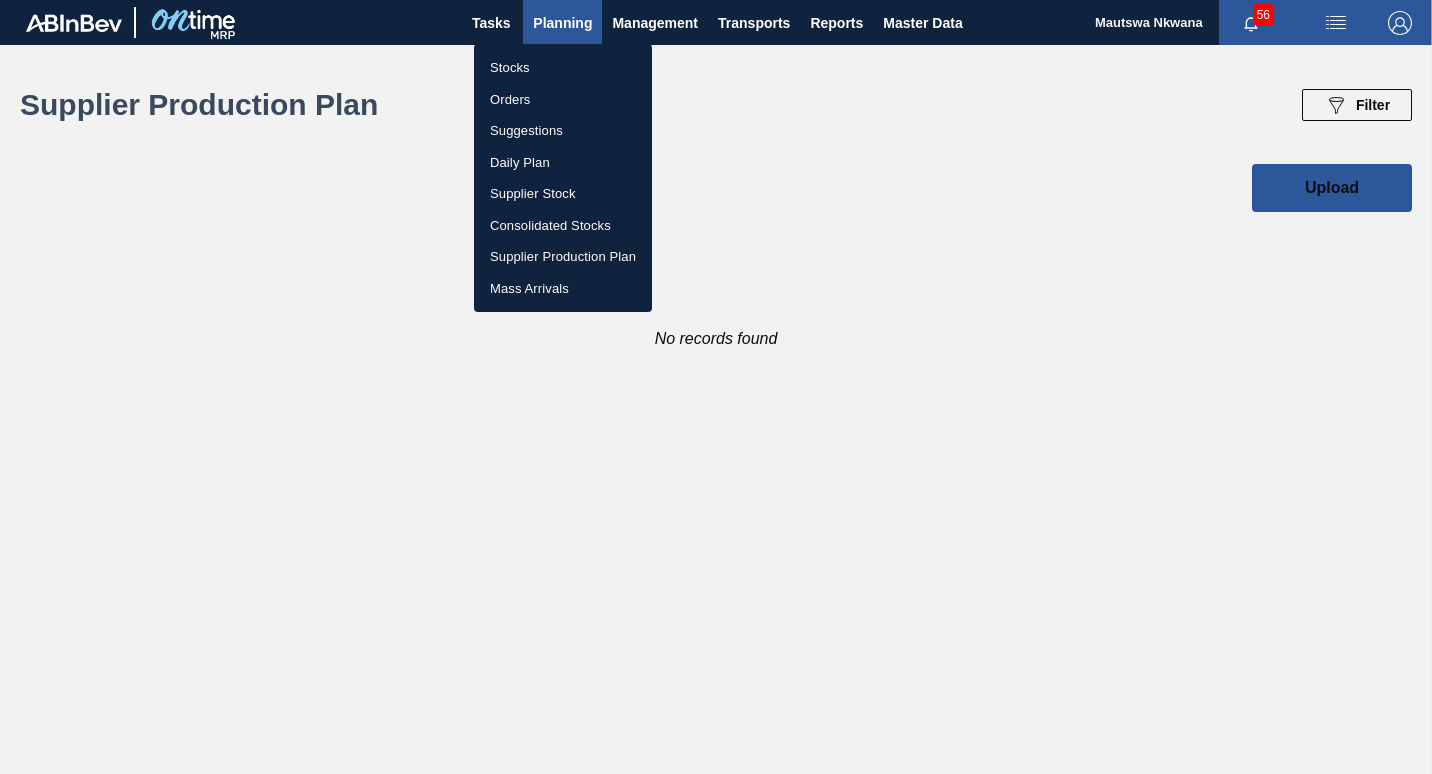 click at bounding box center (716, 387) 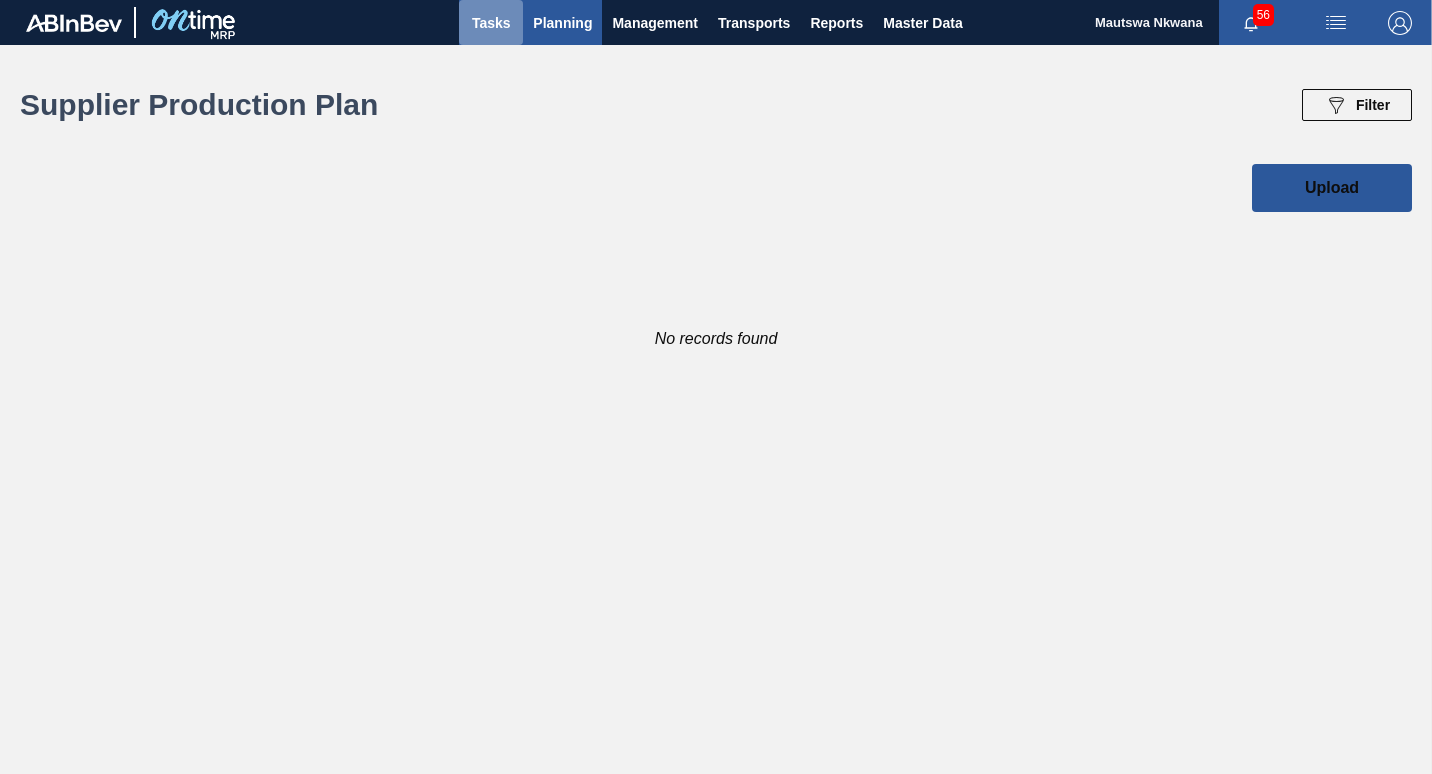 click on "Tasks" at bounding box center (491, 23) 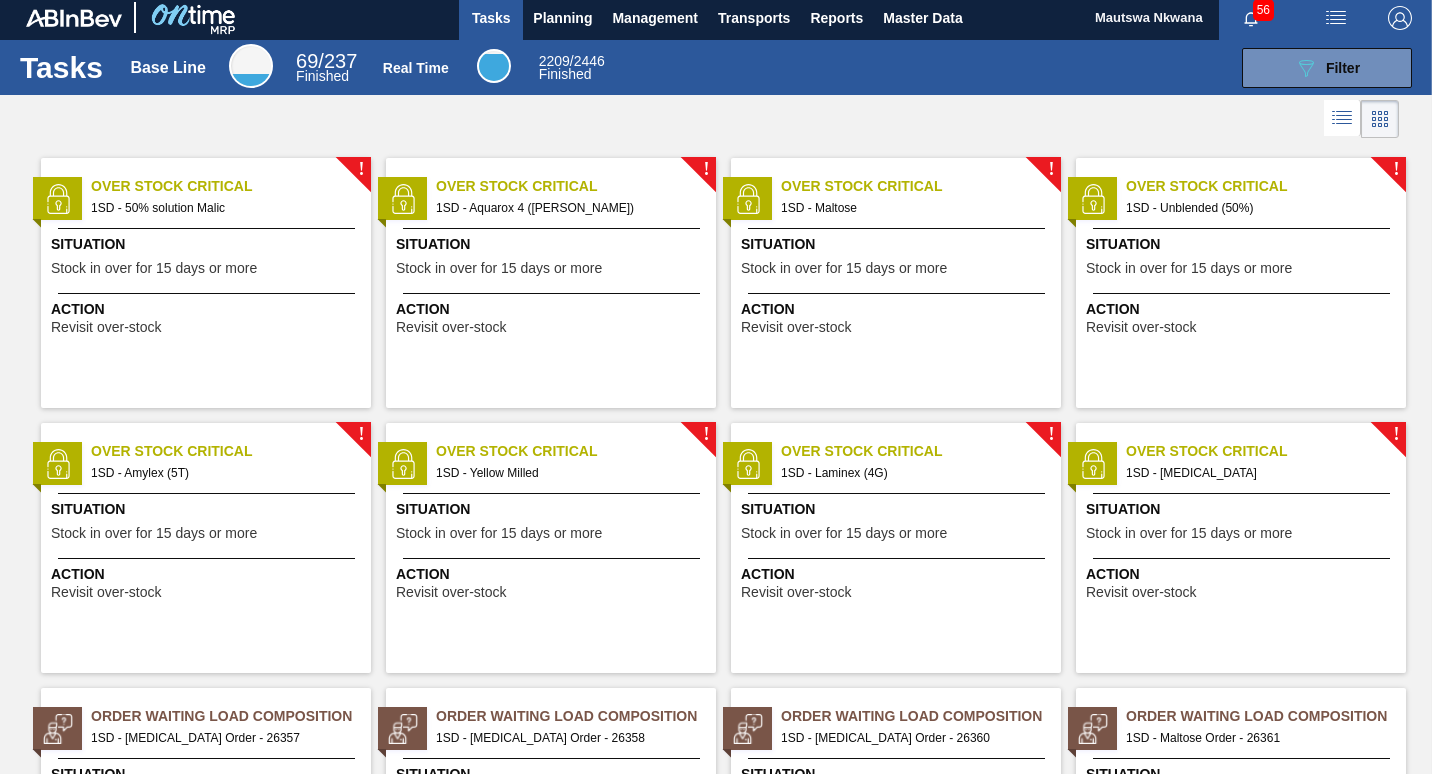scroll, scrollTop: 0, scrollLeft: 0, axis: both 